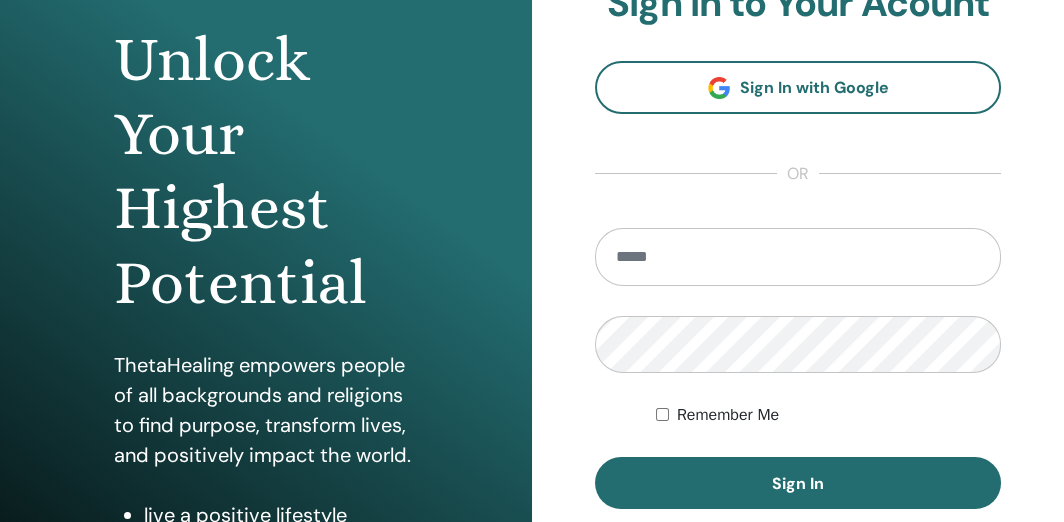 scroll, scrollTop: 200, scrollLeft: 0, axis: vertical 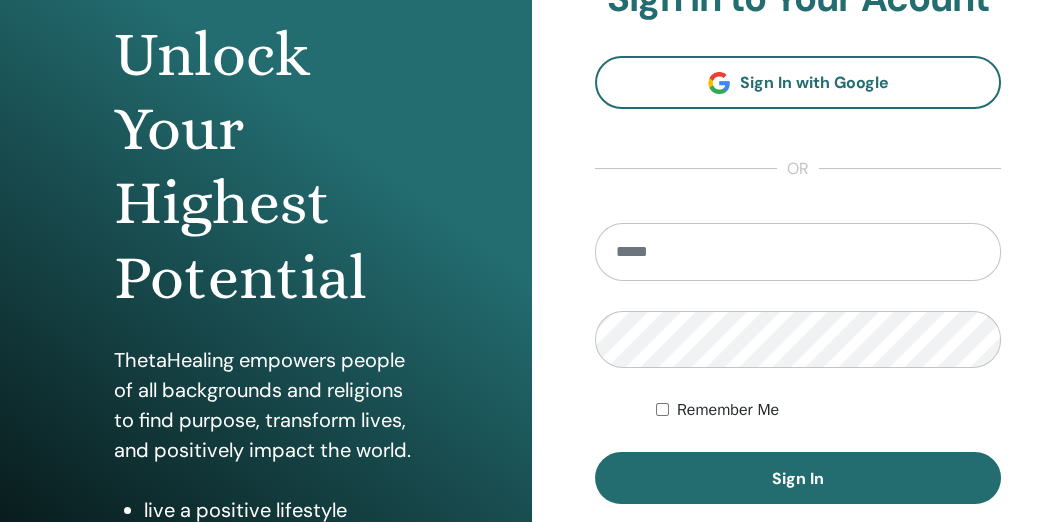 click at bounding box center (798, 252) 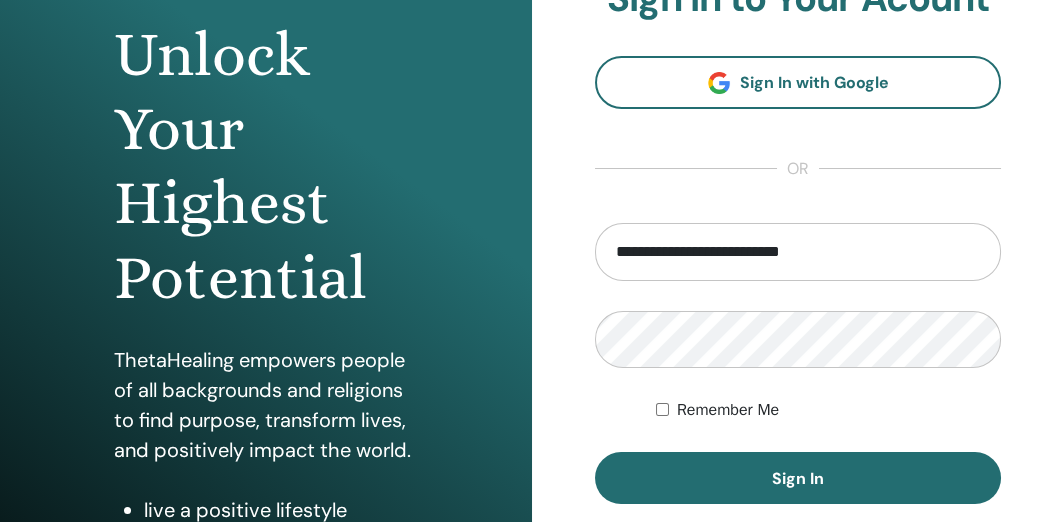 type on "**********" 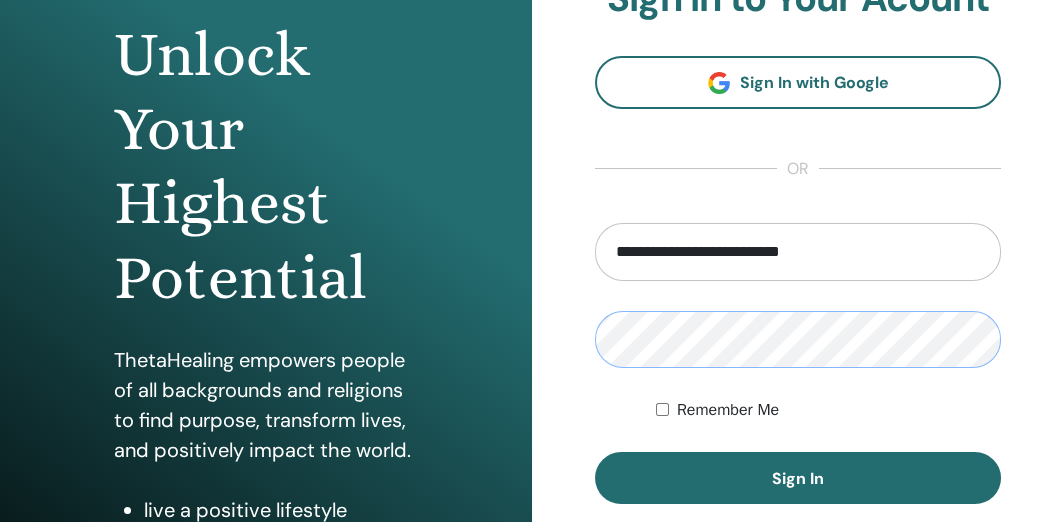 click on "**********" at bounding box center [532, 280] 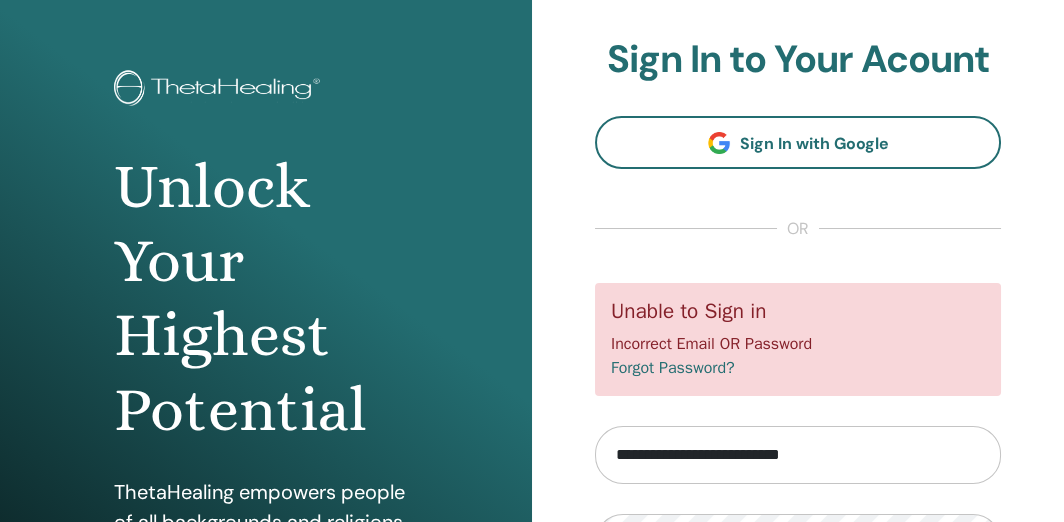 scroll, scrollTop: 311, scrollLeft: 0, axis: vertical 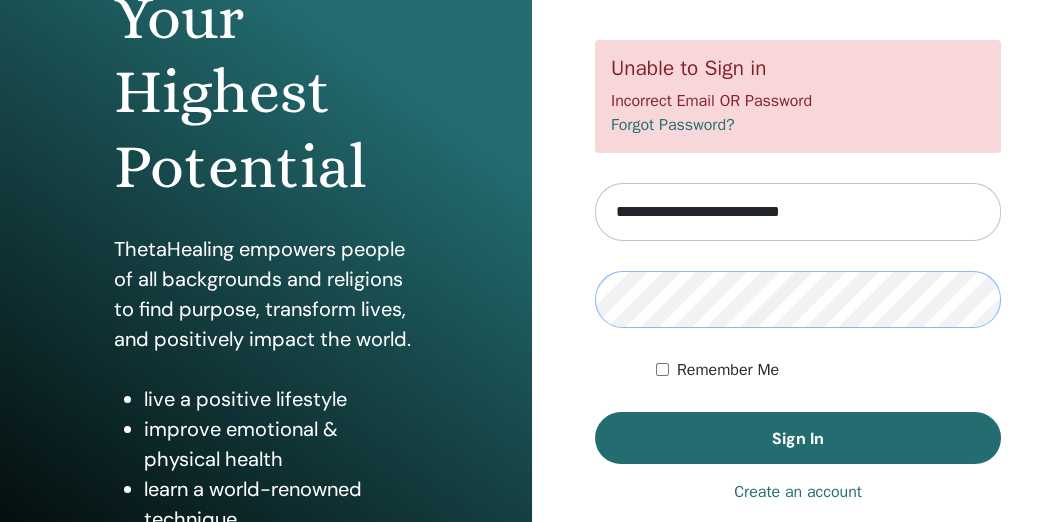 click on "Sign In" at bounding box center [798, 438] 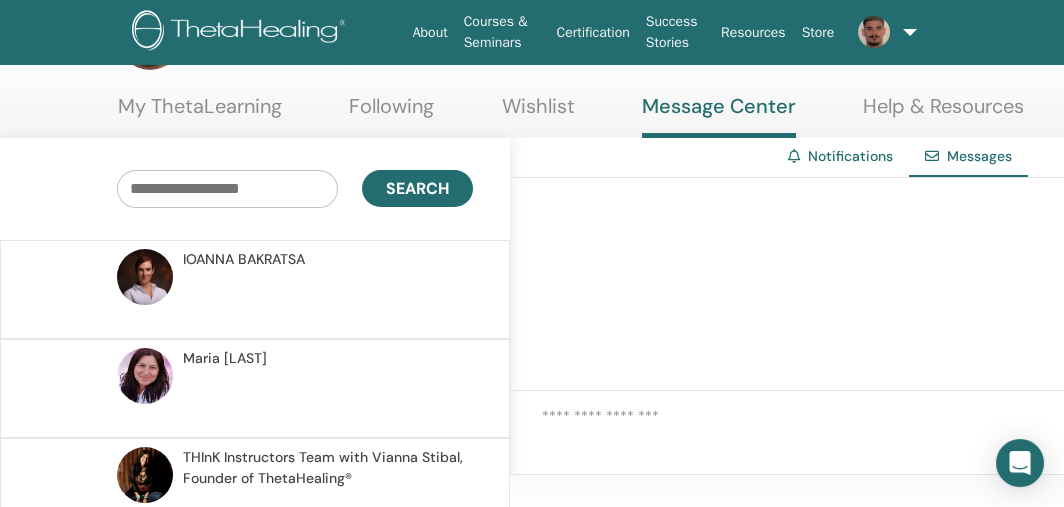 scroll, scrollTop: 0, scrollLeft: 0, axis: both 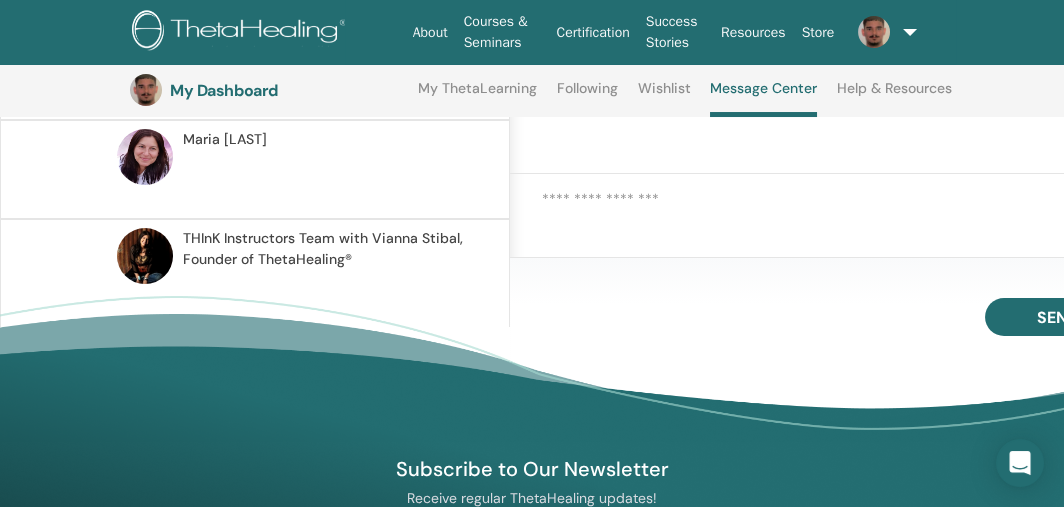 click on "[FIRST] [LAST], Founder of ThetaHealing®" at bounding box center [325, 249] 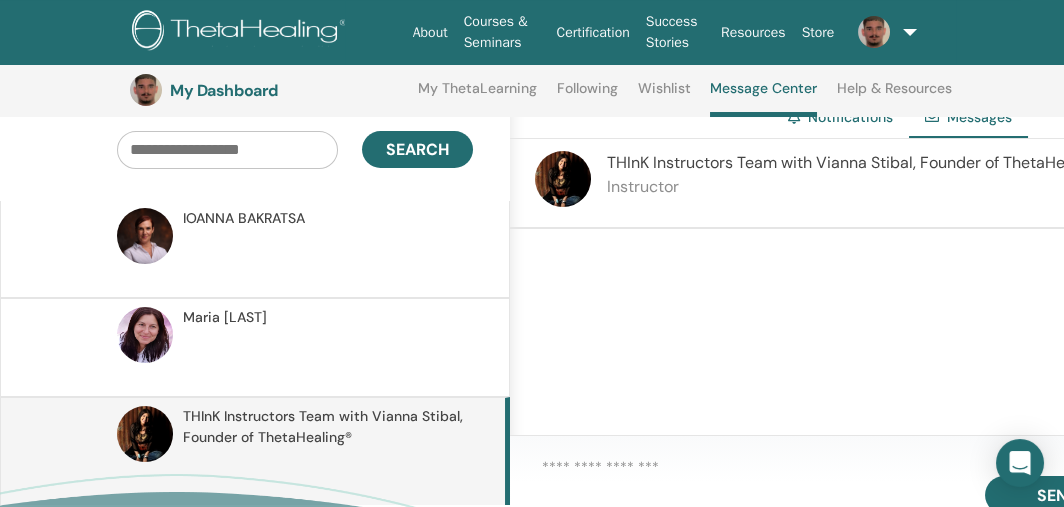 scroll, scrollTop: 152, scrollLeft: 0, axis: vertical 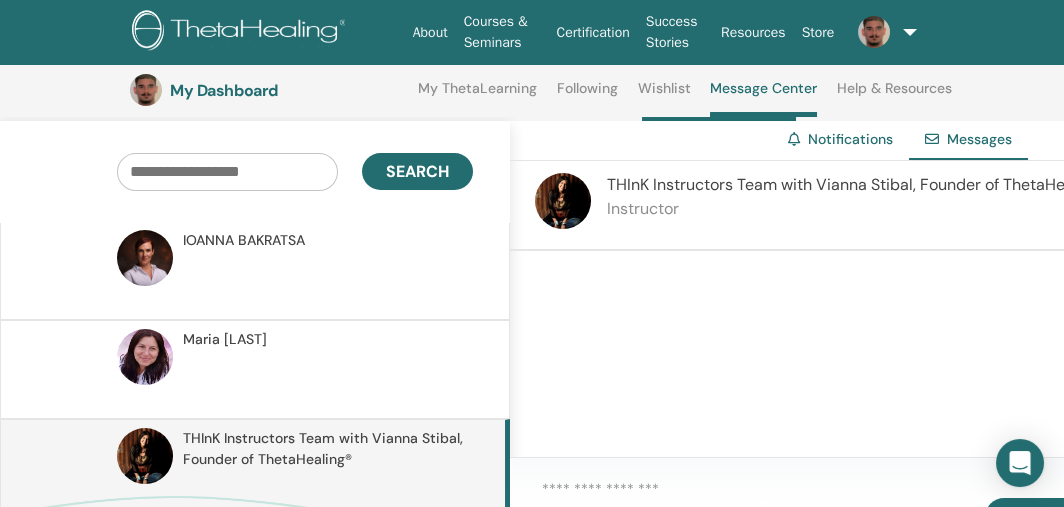 click on "Wishlist" at bounding box center (664, 96) 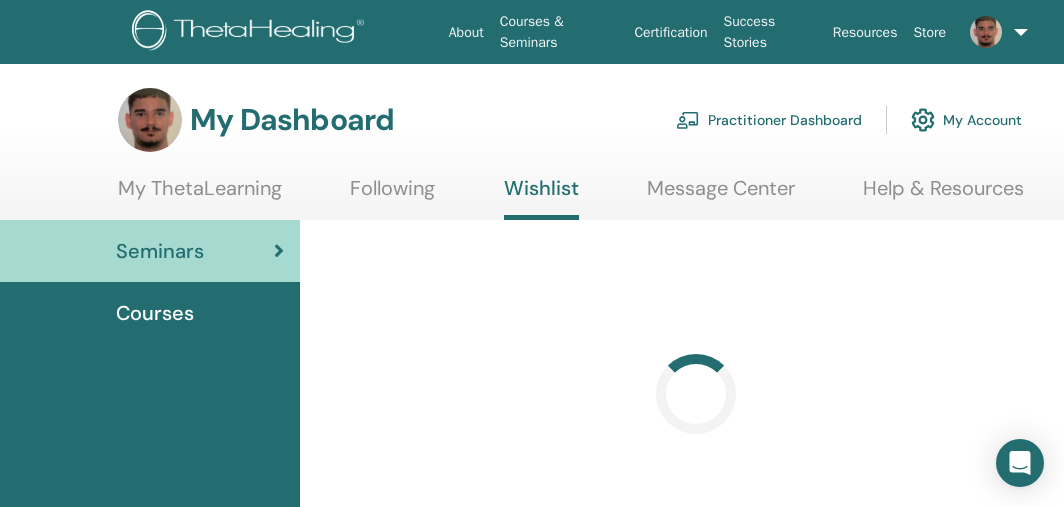 scroll, scrollTop: 0, scrollLeft: 0, axis: both 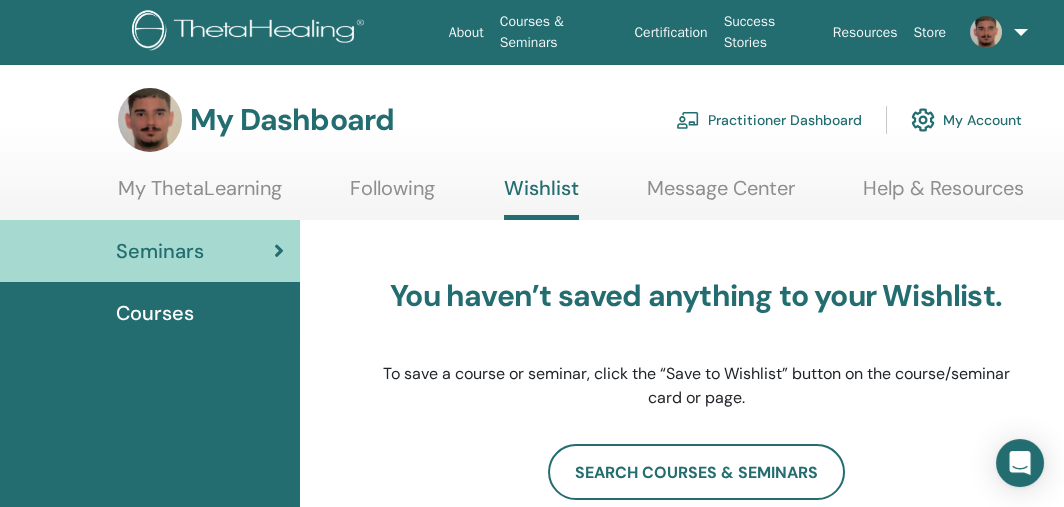 click on "Following" at bounding box center (392, 195) 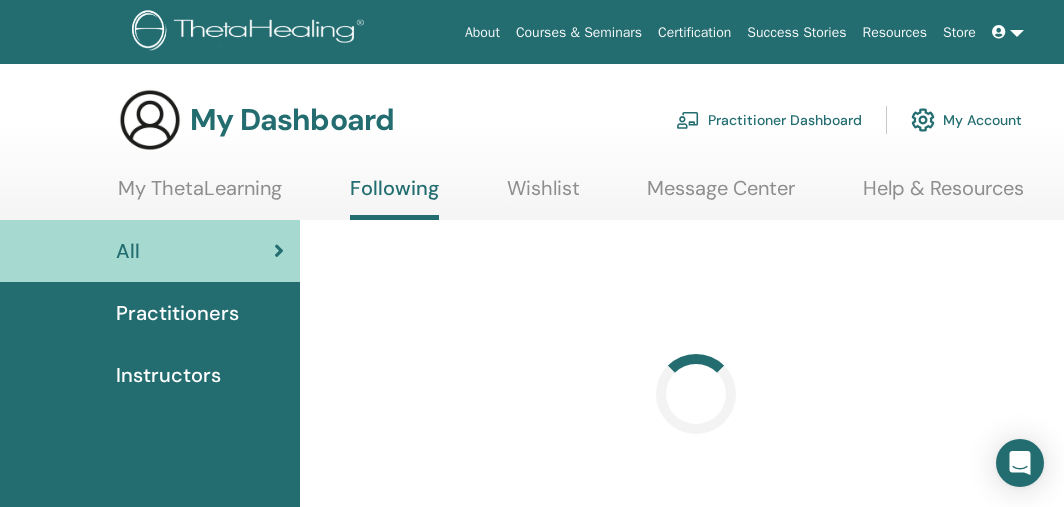 scroll, scrollTop: 0, scrollLeft: 0, axis: both 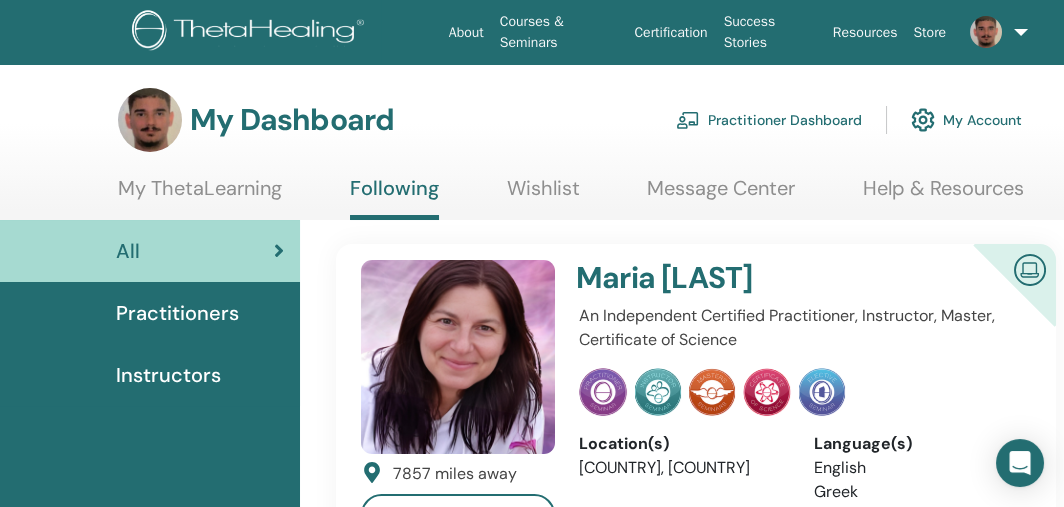 click on "Help & Resources" at bounding box center [943, 195] 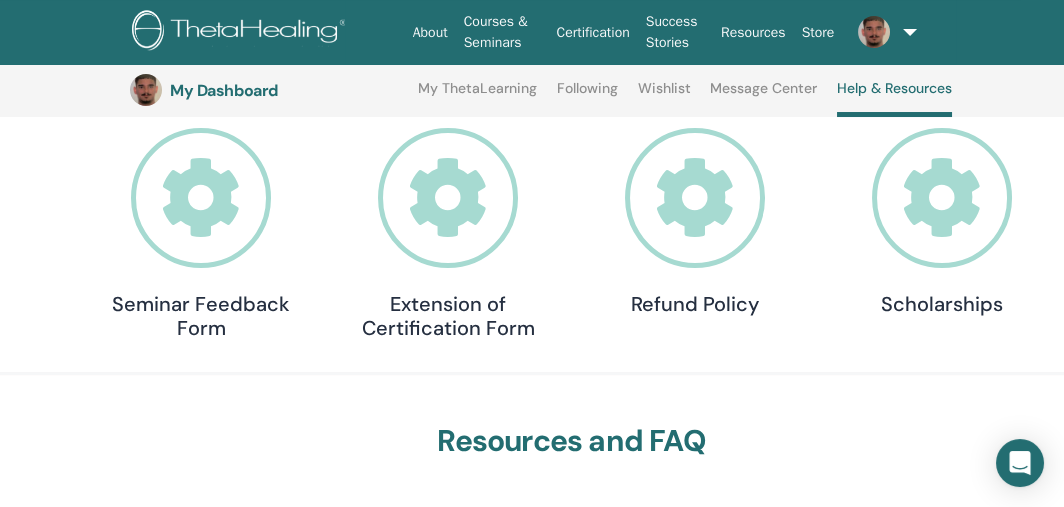 scroll, scrollTop: 0, scrollLeft: 0, axis: both 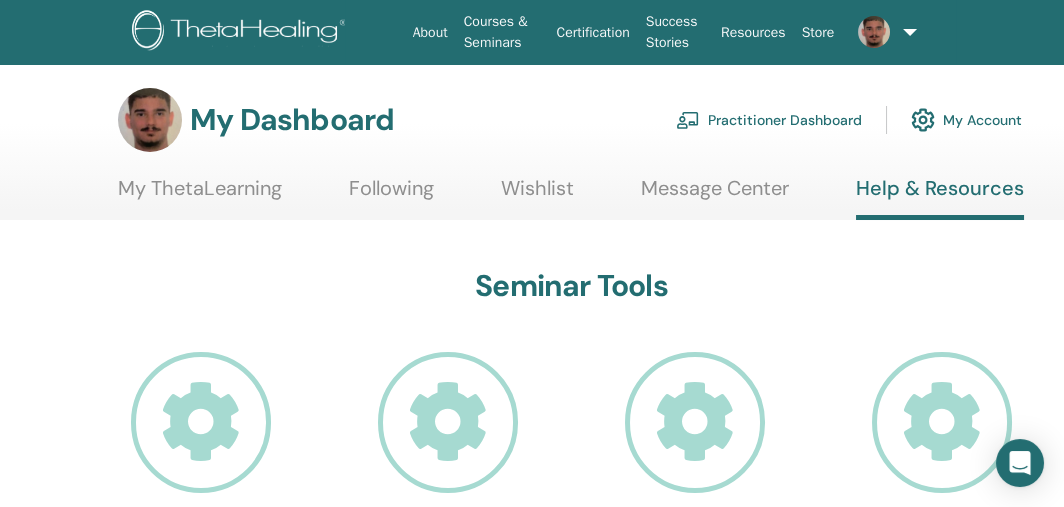 click at bounding box center [874, 32] 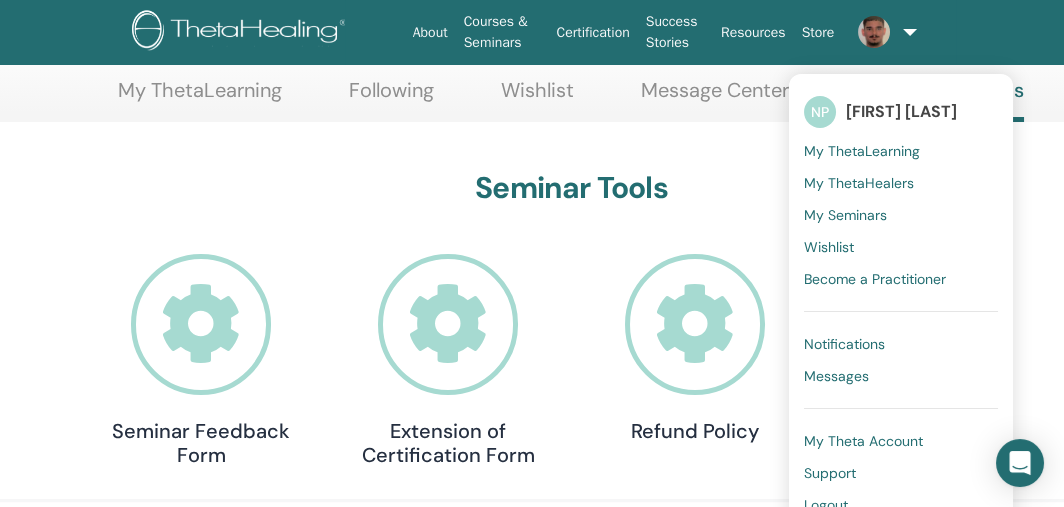 scroll, scrollTop: 99, scrollLeft: 0, axis: vertical 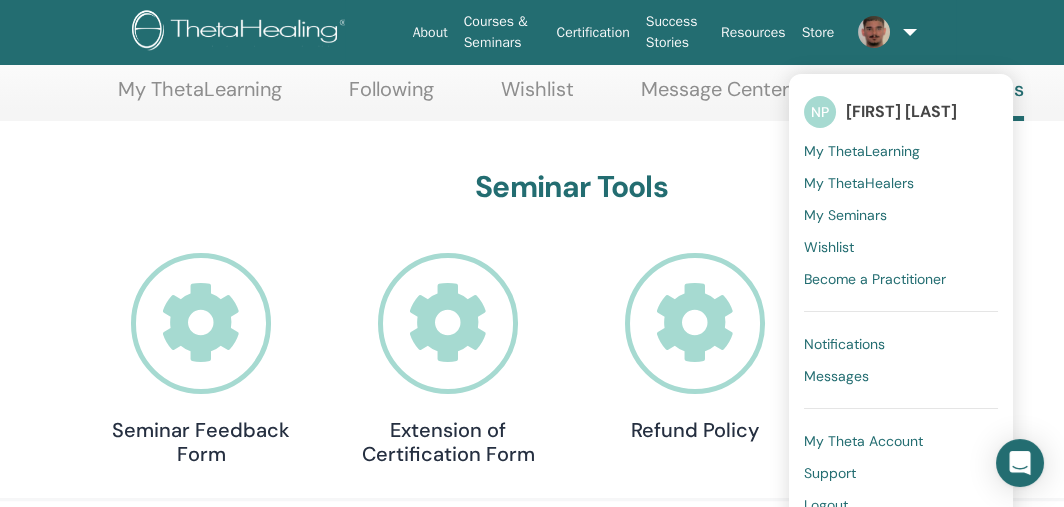 click on "Notifications" at bounding box center (844, 344) 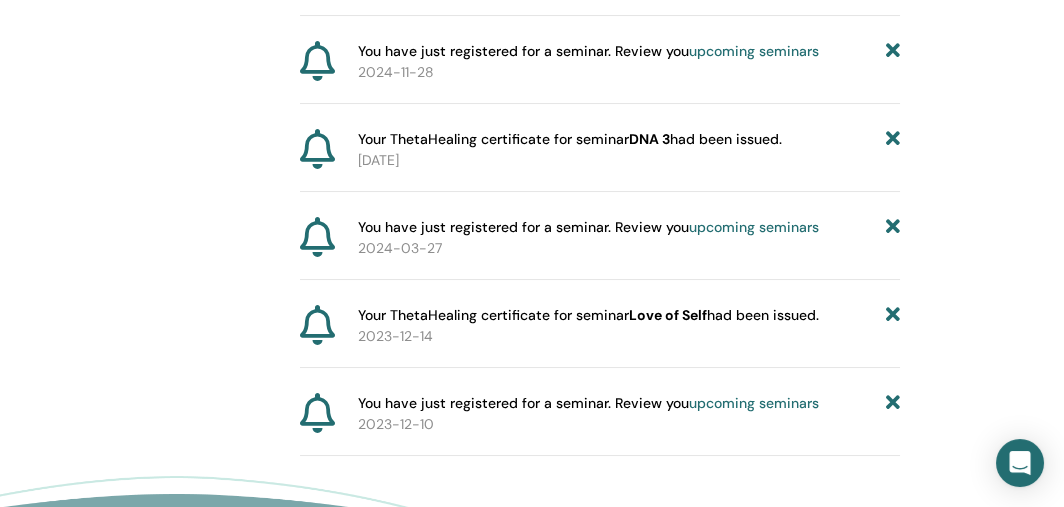 scroll, scrollTop: 0, scrollLeft: 0, axis: both 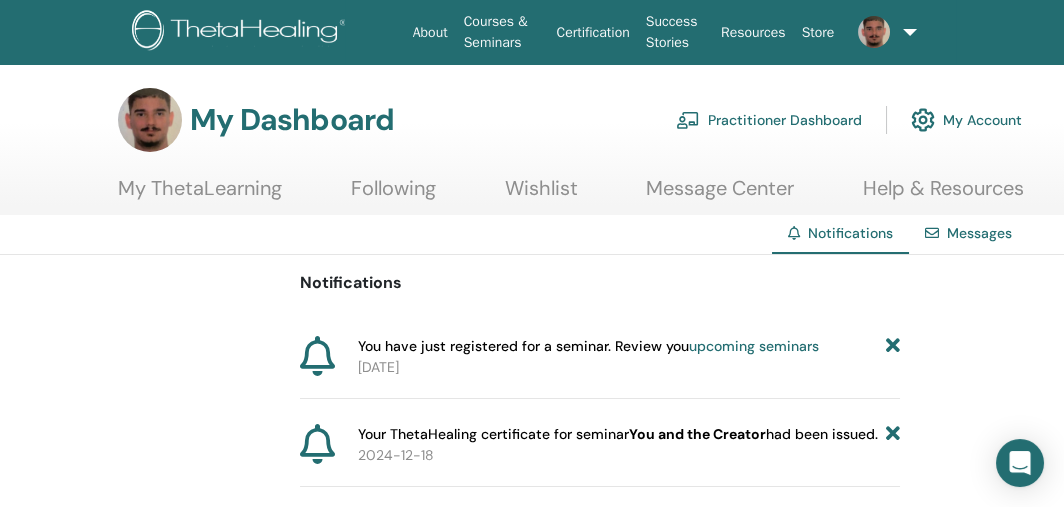 click on "Messages" at bounding box center (979, 233) 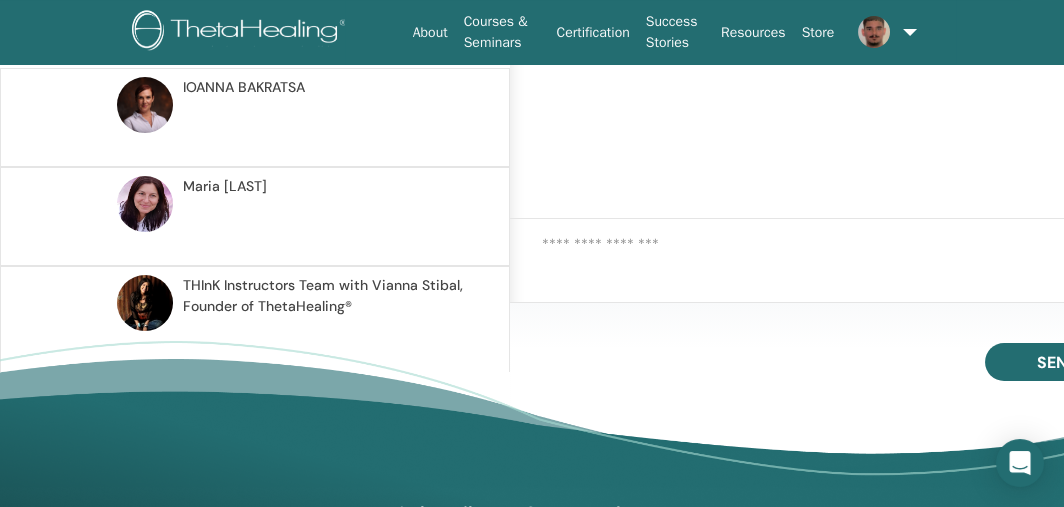 scroll, scrollTop: 0, scrollLeft: 0, axis: both 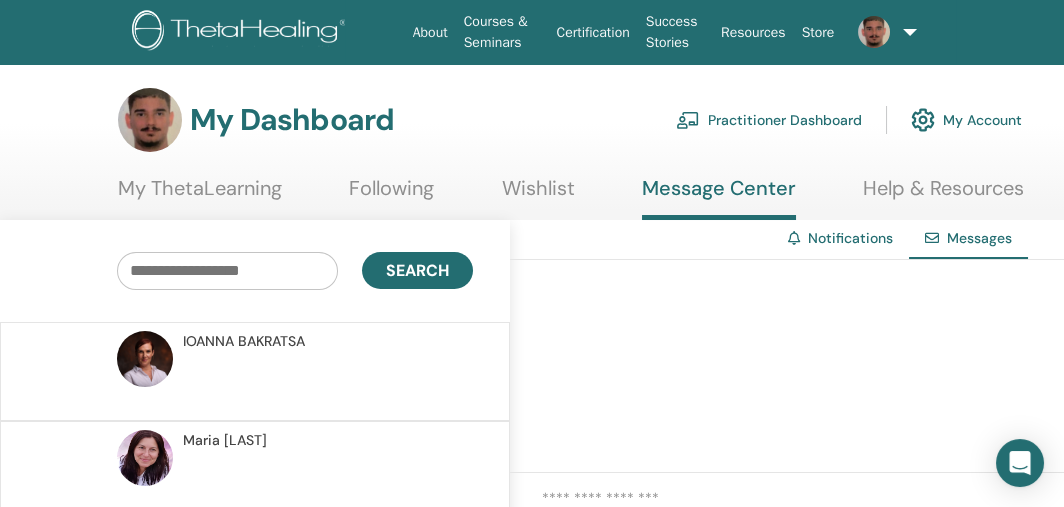 click on "Following" at bounding box center (391, 195) 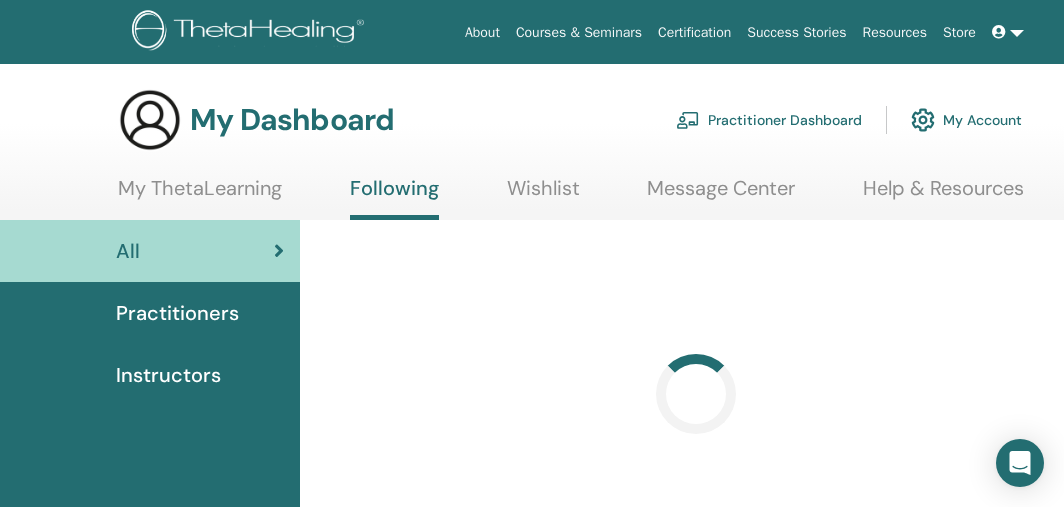 scroll, scrollTop: 0, scrollLeft: 0, axis: both 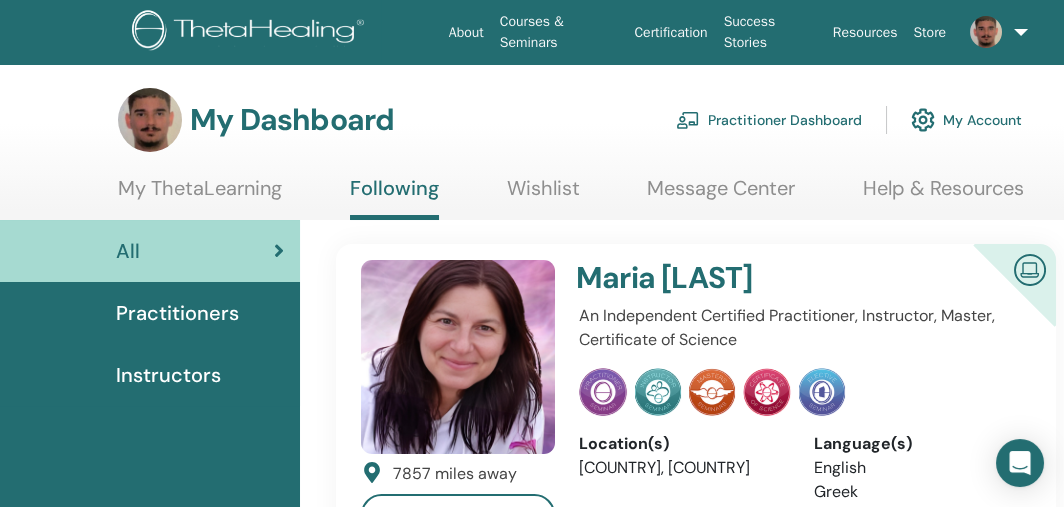 click on "My ThetaLearning
Following
Wishlist
Message Center
Help & Resources" at bounding box center (571, 198) 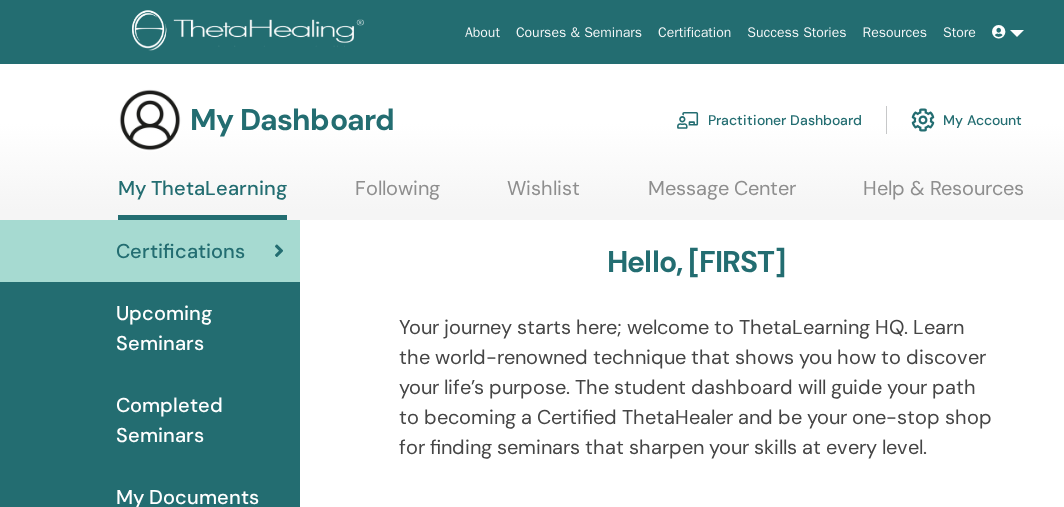 scroll, scrollTop: 0, scrollLeft: 0, axis: both 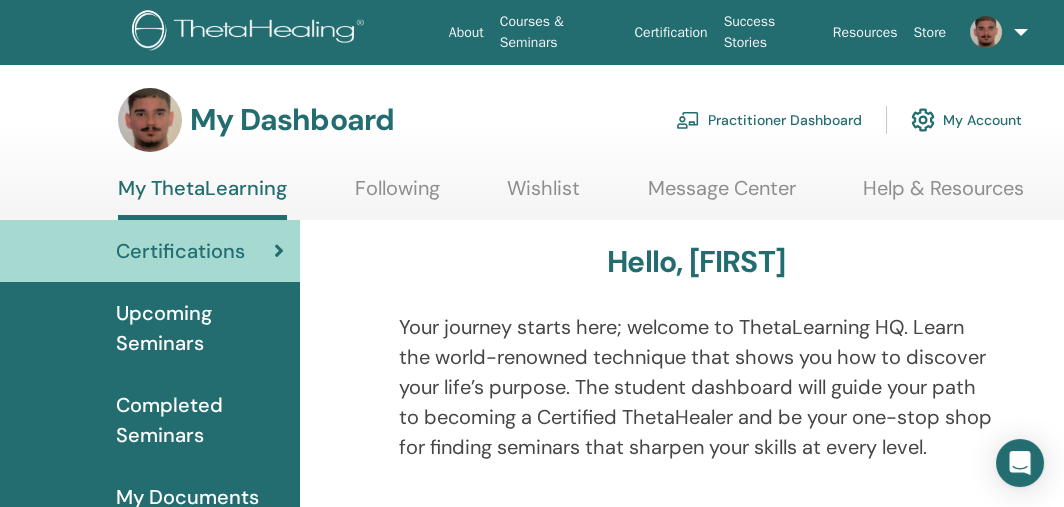 click at bounding box center [551, 1366] 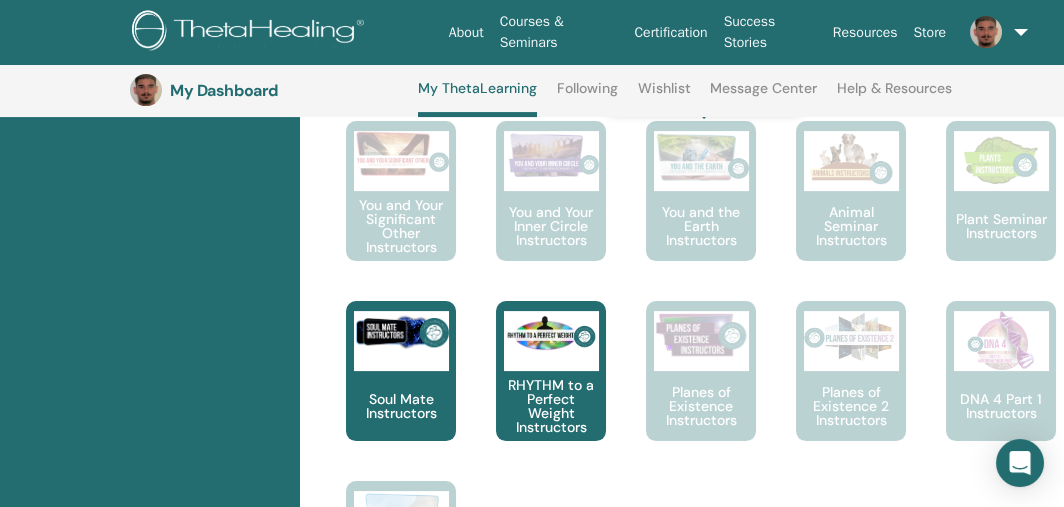 scroll, scrollTop: 1452, scrollLeft: 0, axis: vertical 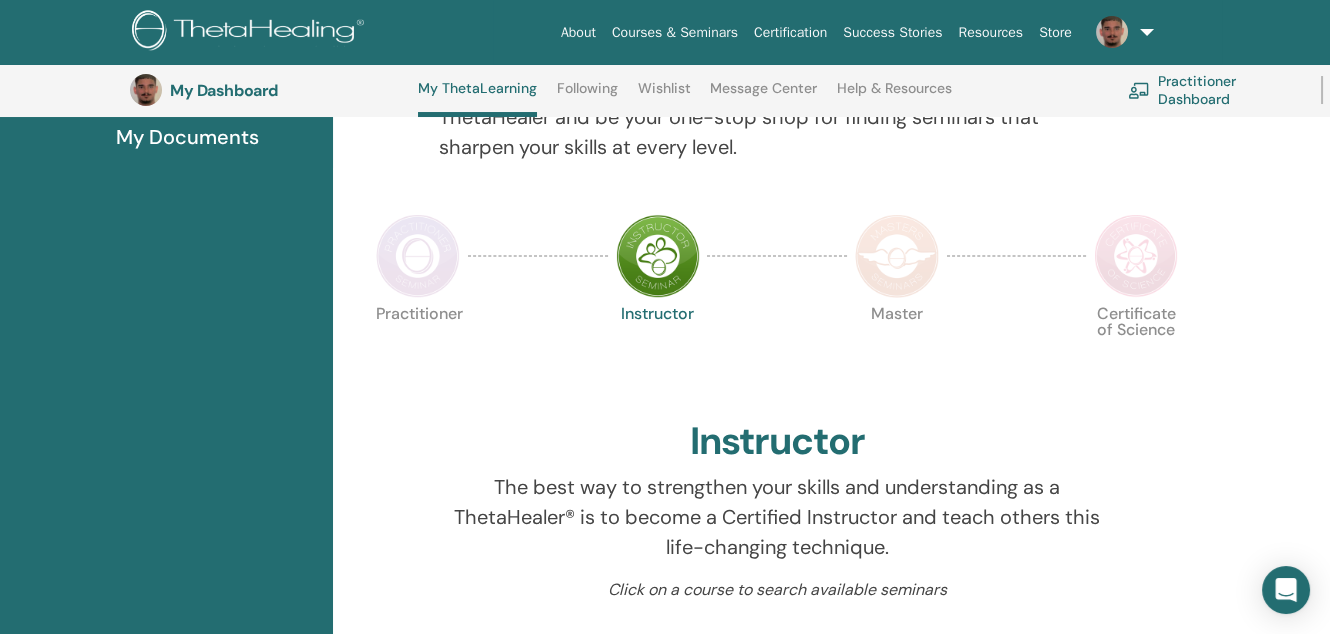 click at bounding box center (418, 256) 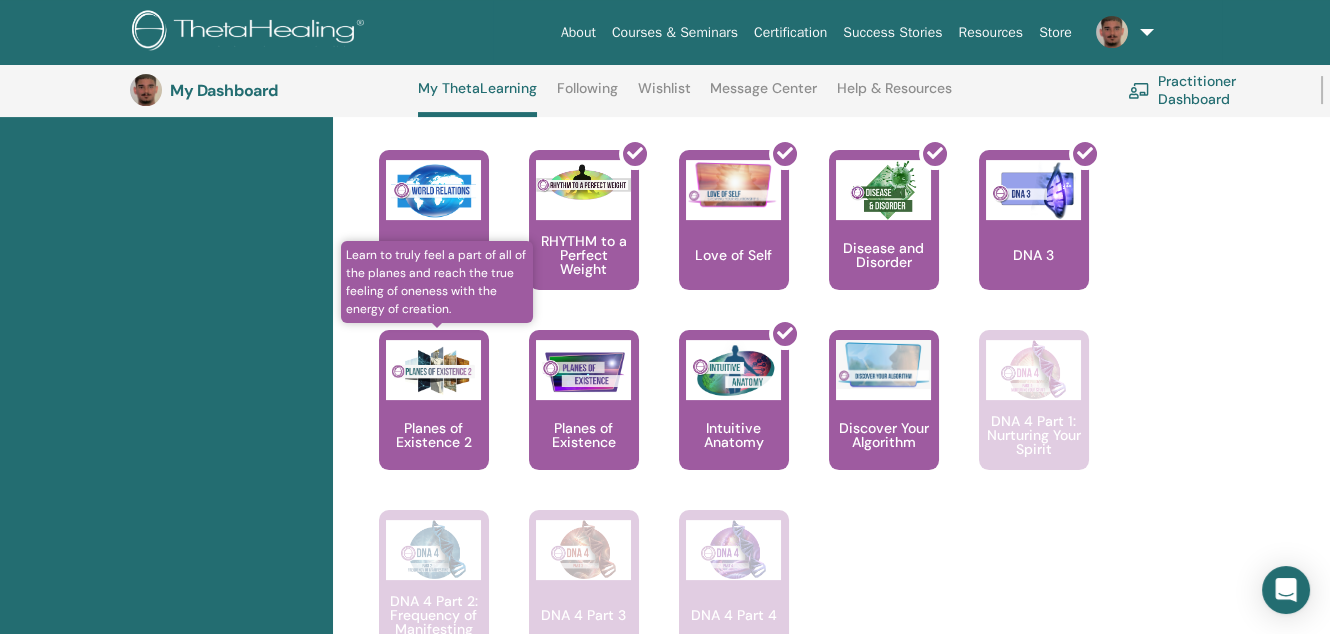 scroll, scrollTop: 1552, scrollLeft: 0, axis: vertical 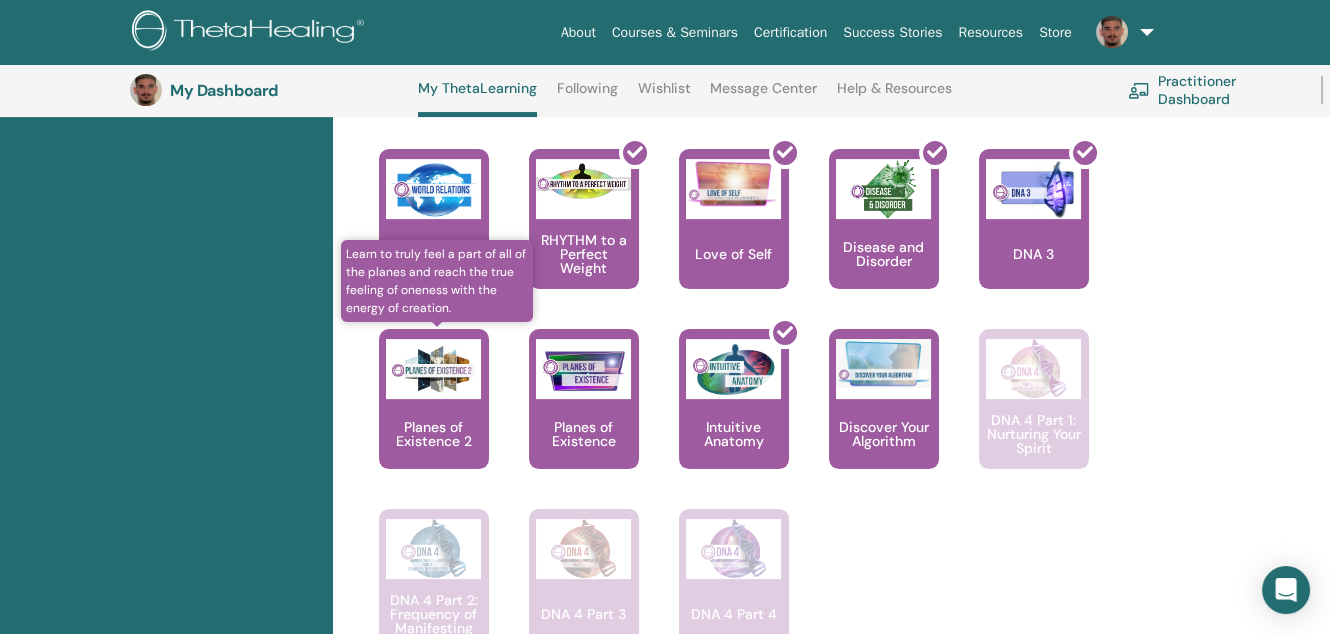 click at bounding box center (433, 369) 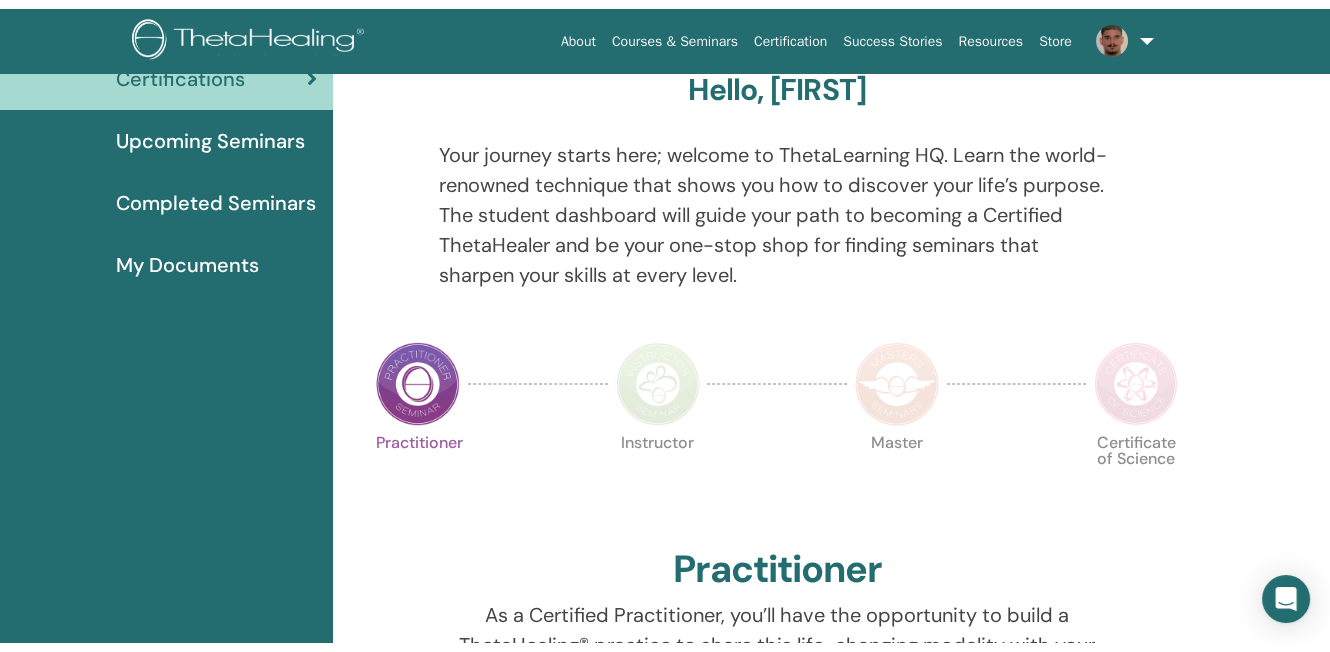 scroll, scrollTop: 0, scrollLeft: 0, axis: both 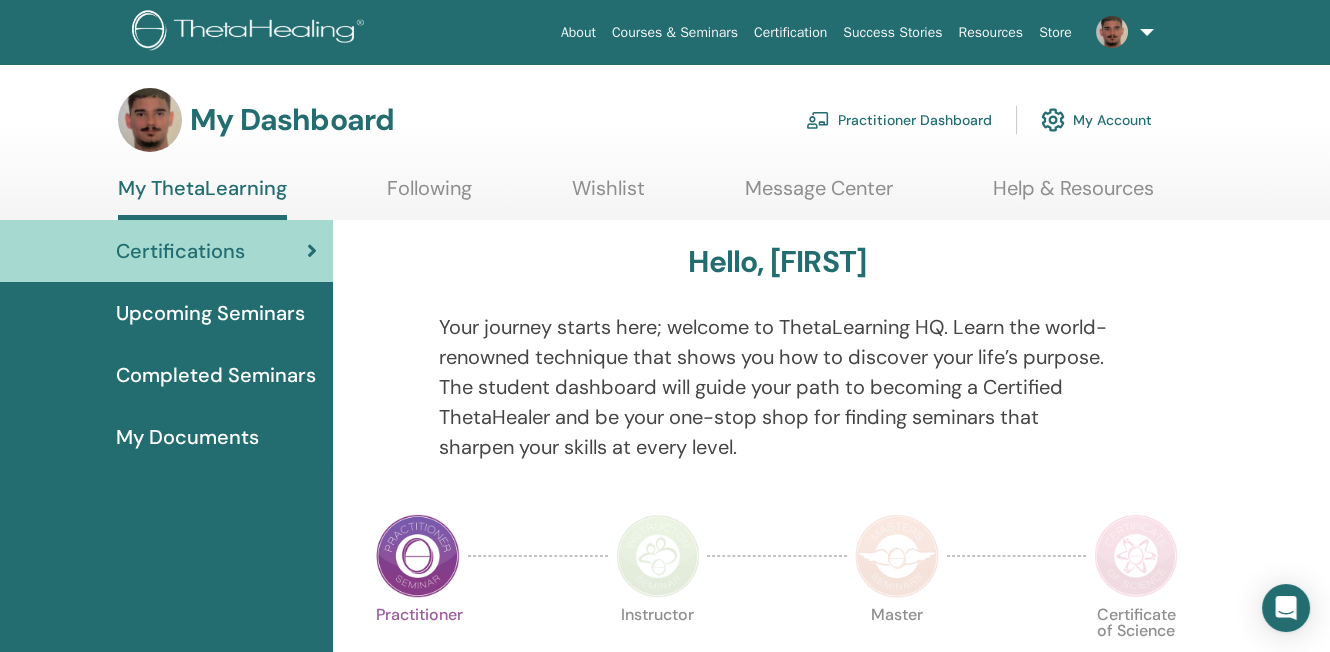 click on "Practitioner Dashboard" at bounding box center (899, 120) 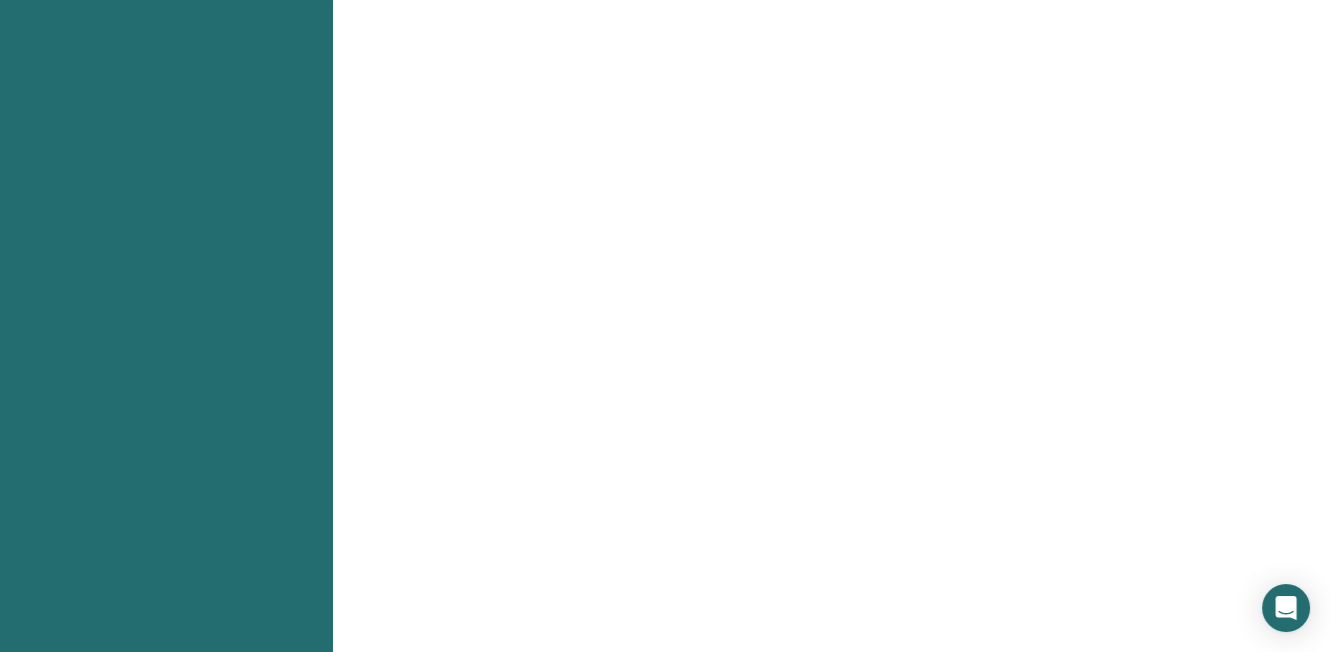 scroll, scrollTop: 0, scrollLeft: 0, axis: both 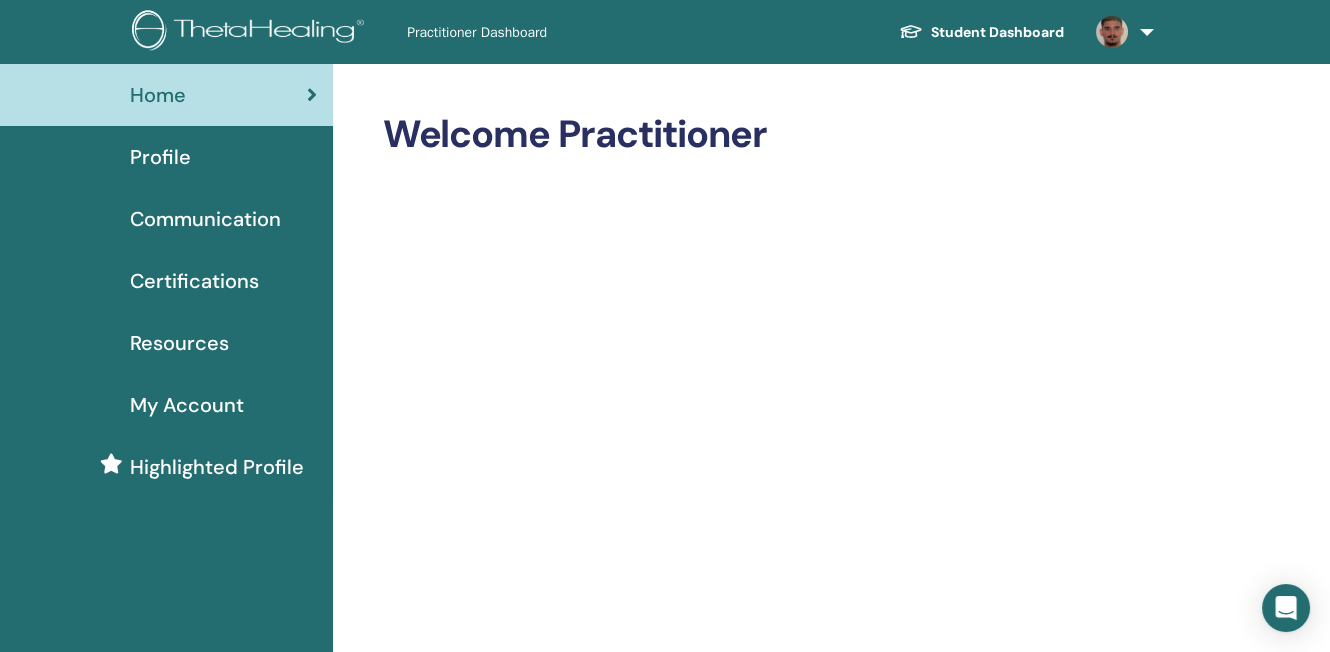 click on "Communication" at bounding box center (205, 219) 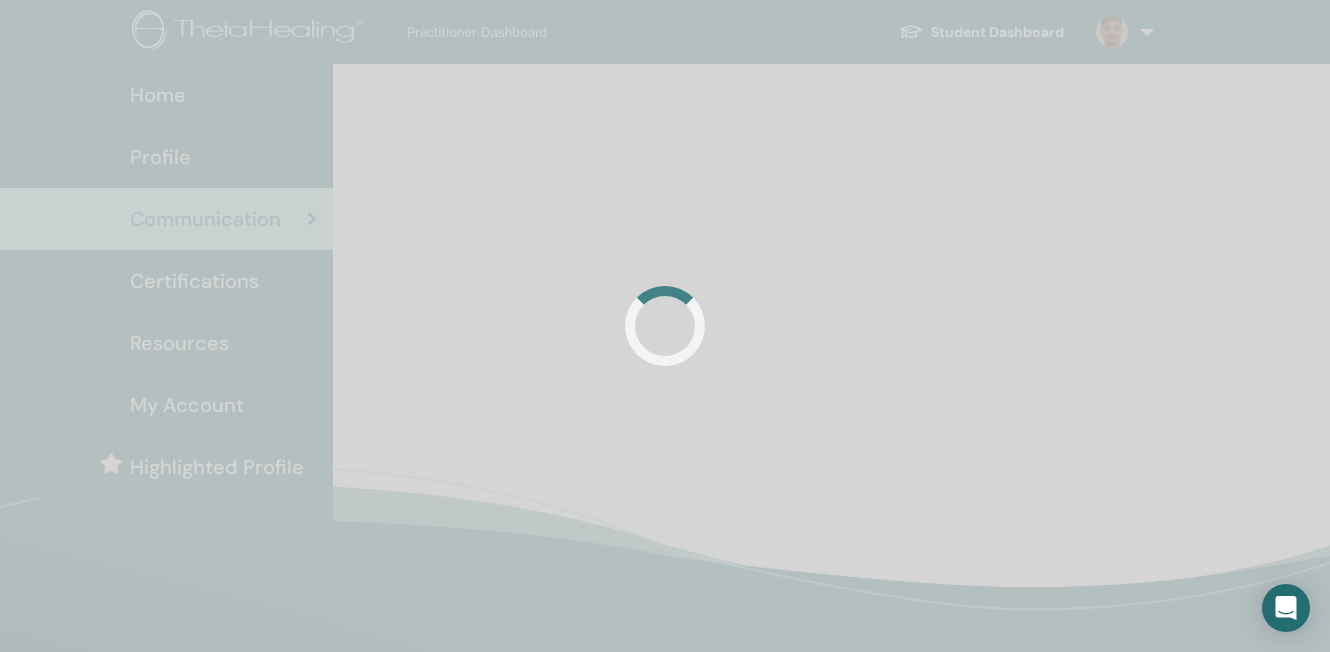 scroll, scrollTop: 0, scrollLeft: 0, axis: both 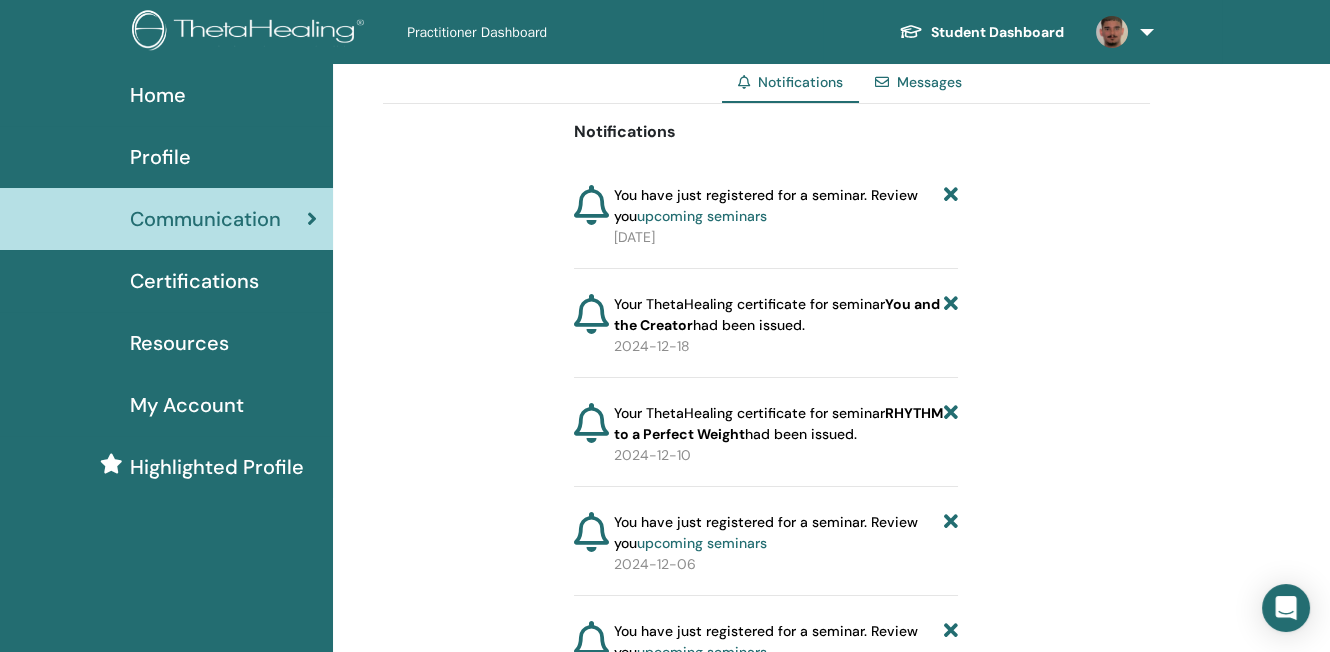 click on "Certifications" at bounding box center (194, 281) 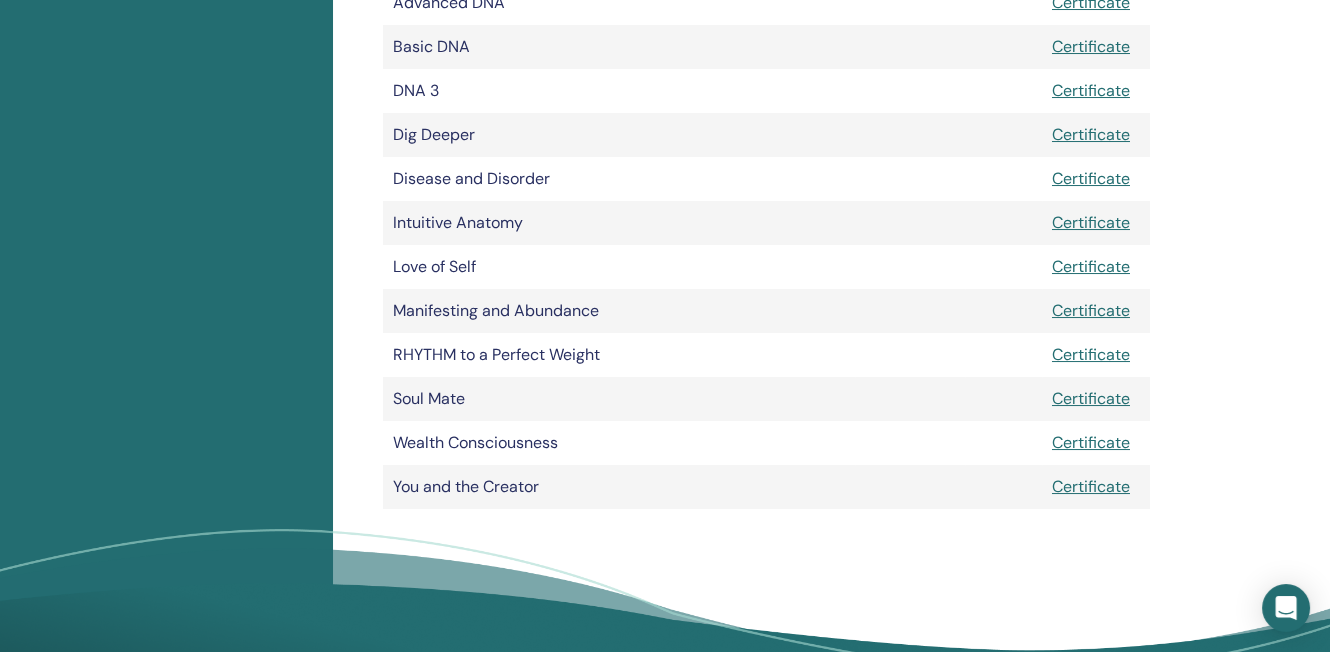 scroll, scrollTop: 250, scrollLeft: 0, axis: vertical 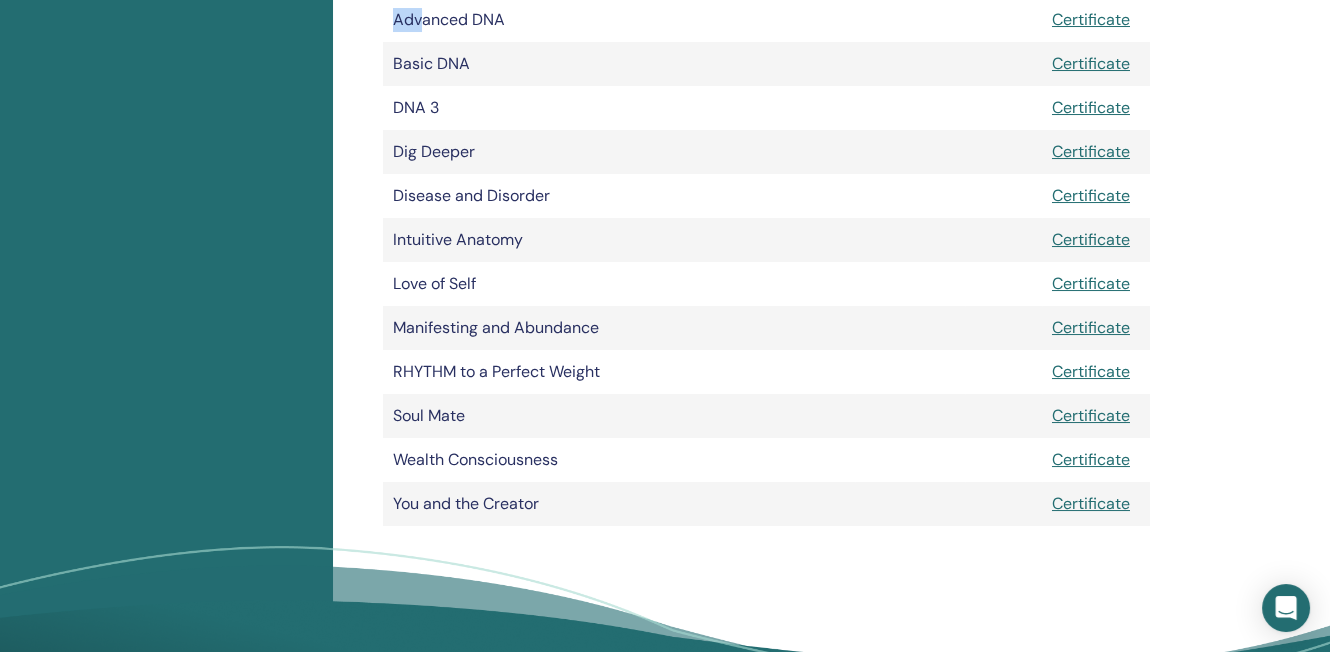 drag, startPoint x: 417, startPoint y: 264, endPoint x: 1134, endPoint y: 534, distance: 766.1521 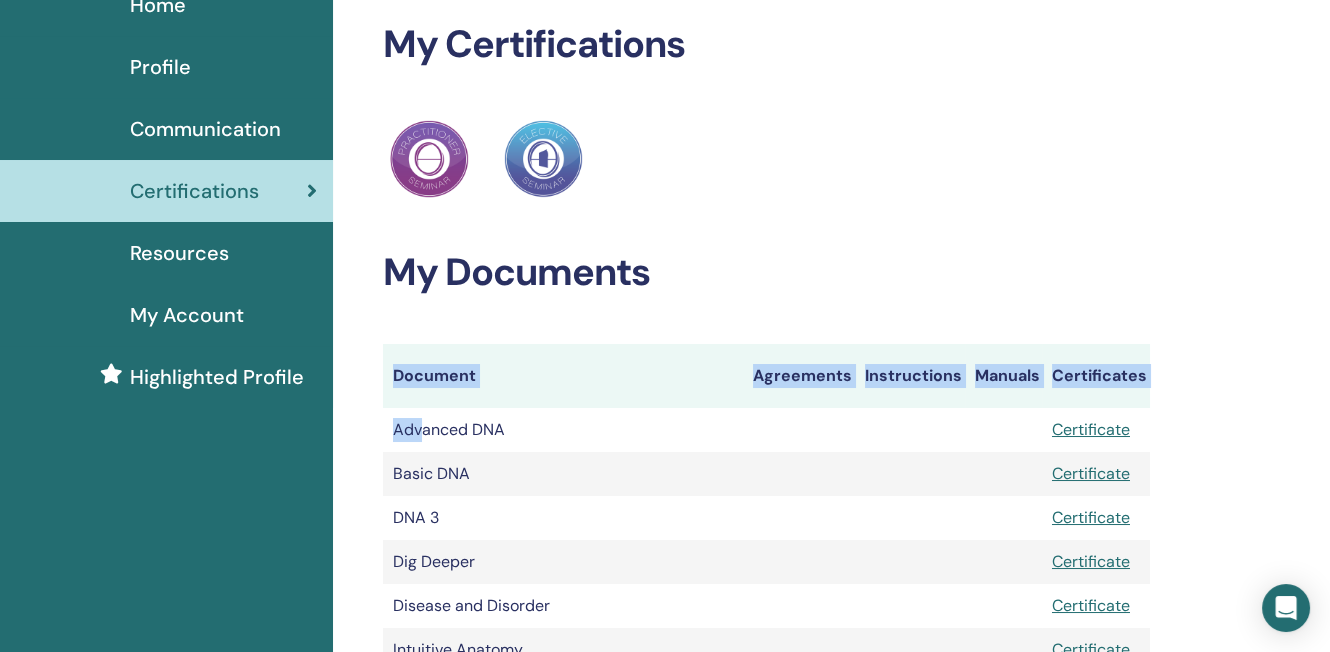 scroll, scrollTop: 0, scrollLeft: 0, axis: both 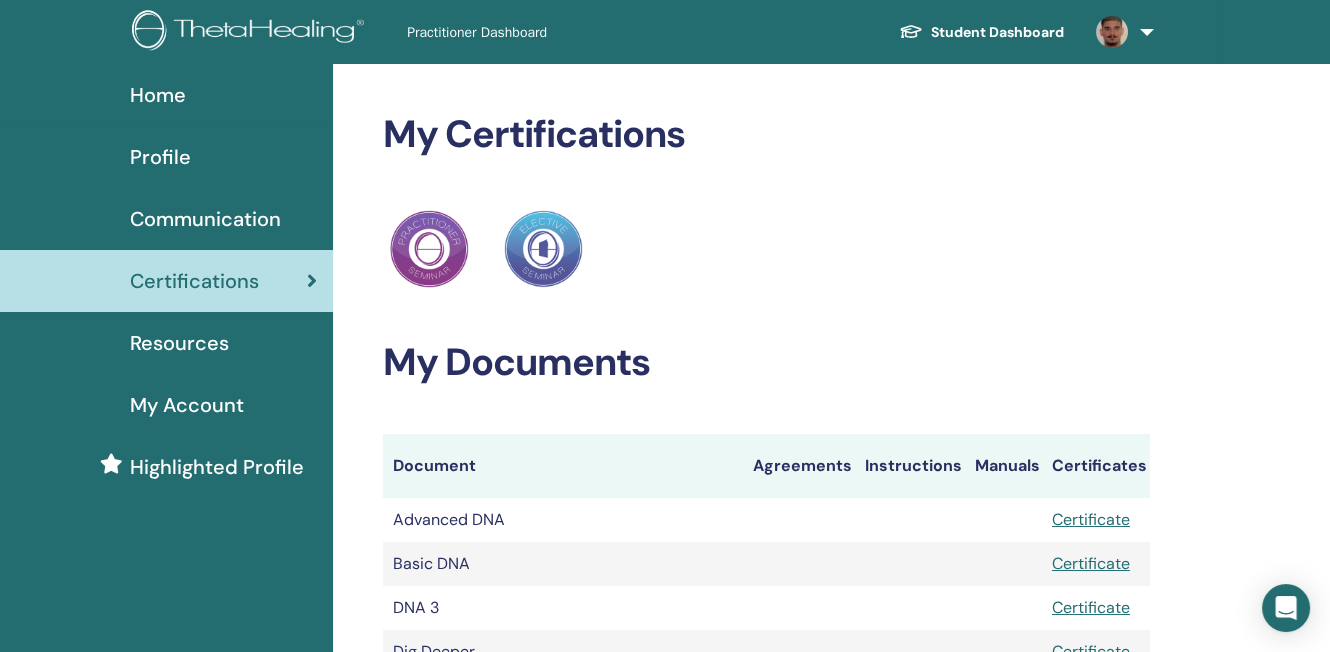 click on "Manuals" at bounding box center (1003, 466) 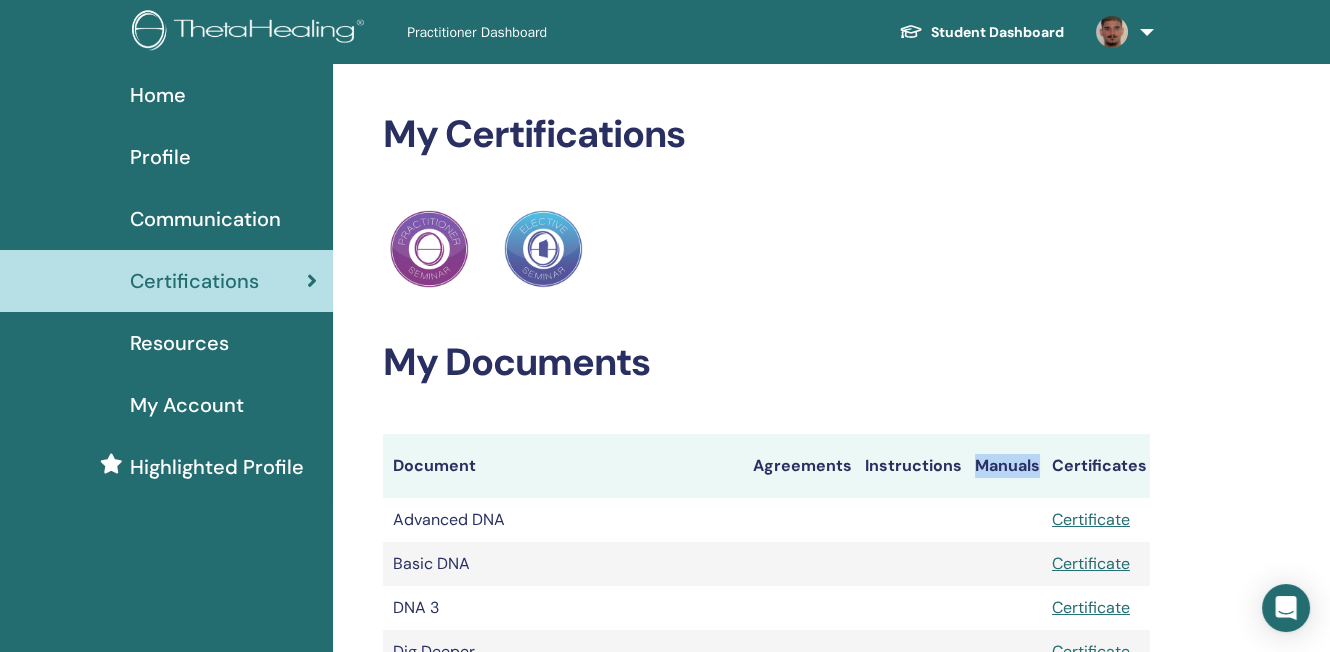 click on "Manuals" at bounding box center [1003, 466] 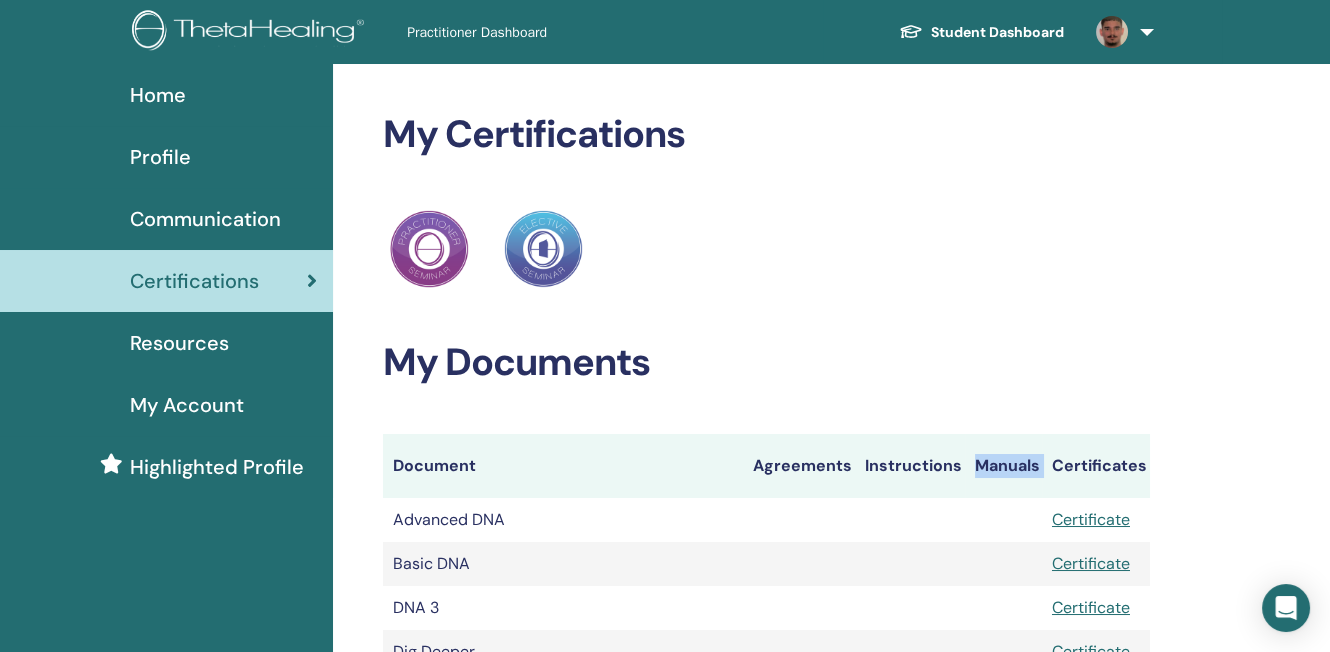 click on "Manuals" at bounding box center (1003, 466) 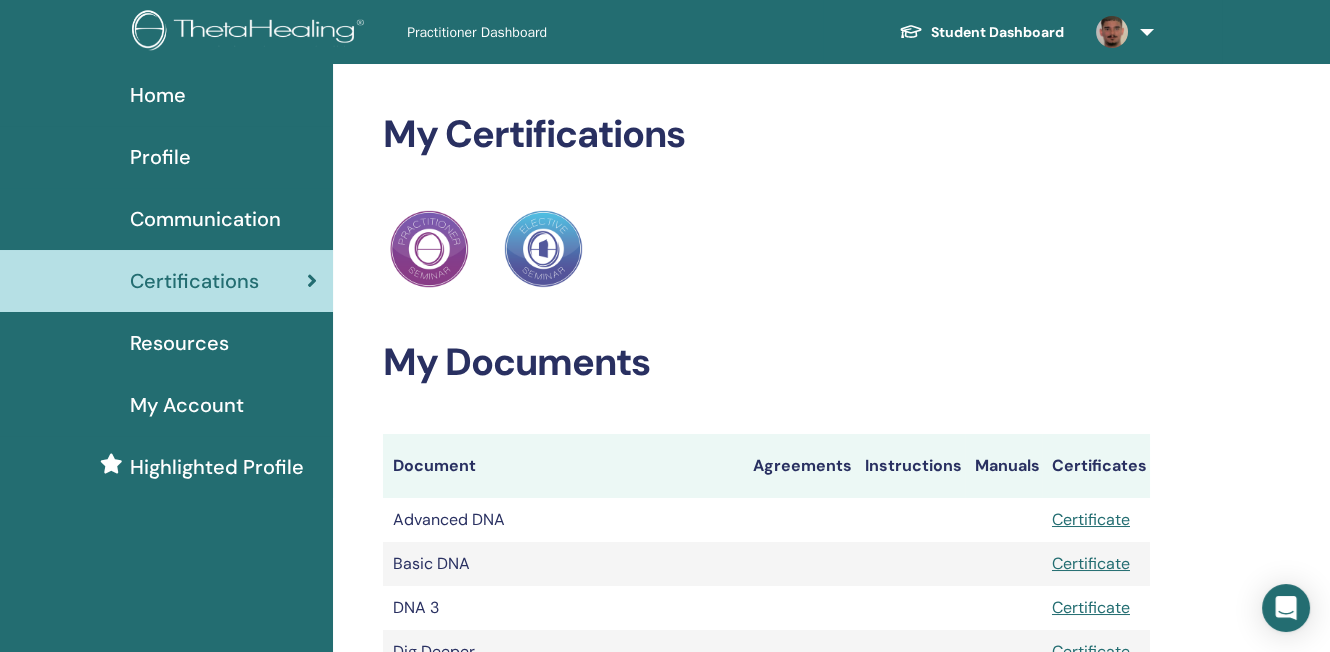click on "Agreements" at bounding box center [799, 466] 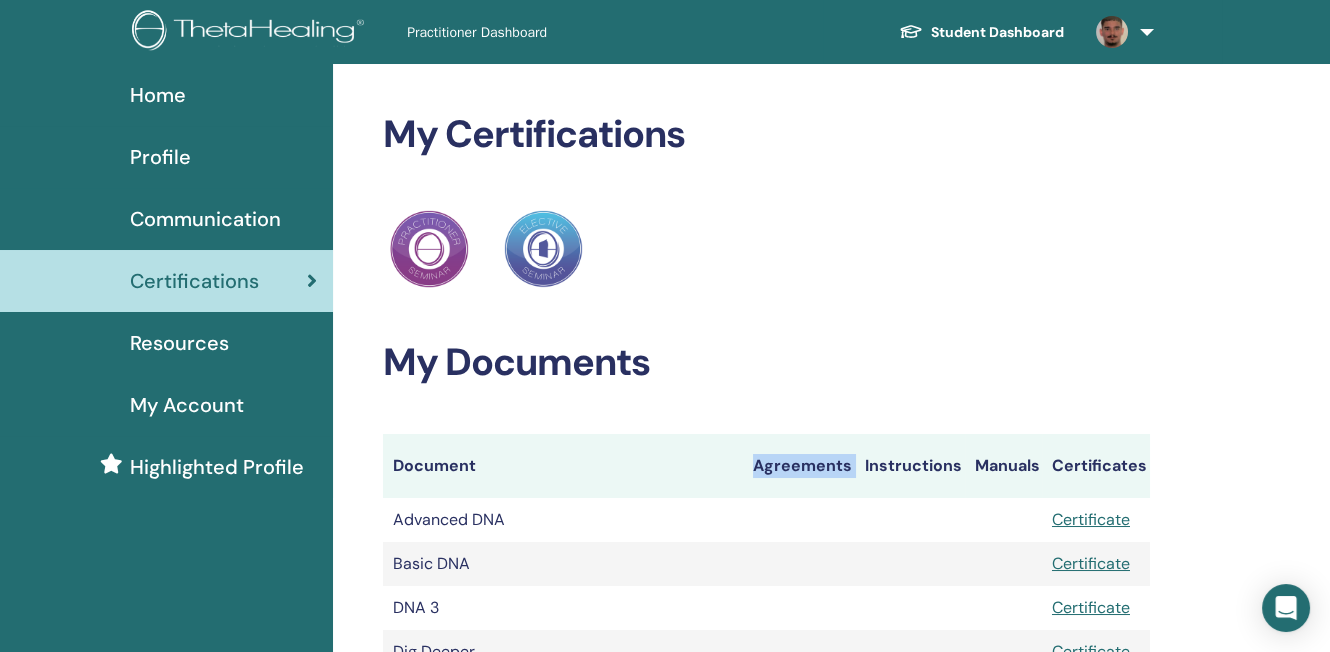 click on "Agreements" at bounding box center (799, 466) 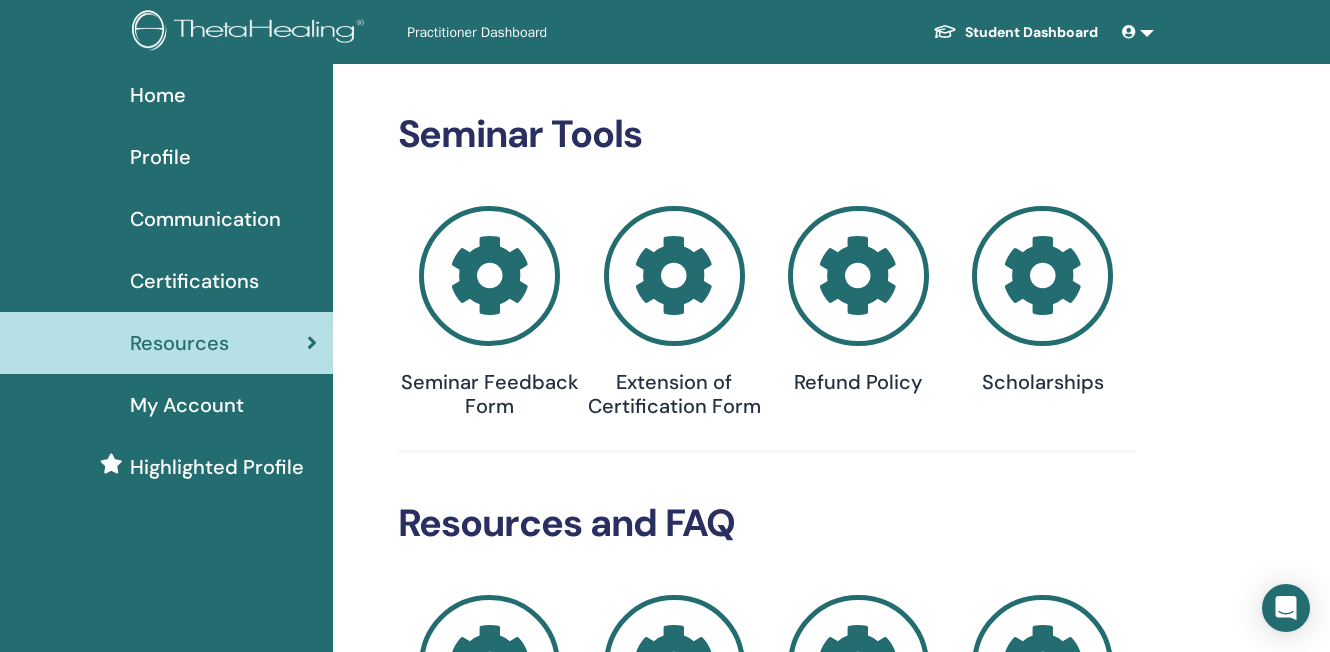 scroll, scrollTop: 0, scrollLeft: 0, axis: both 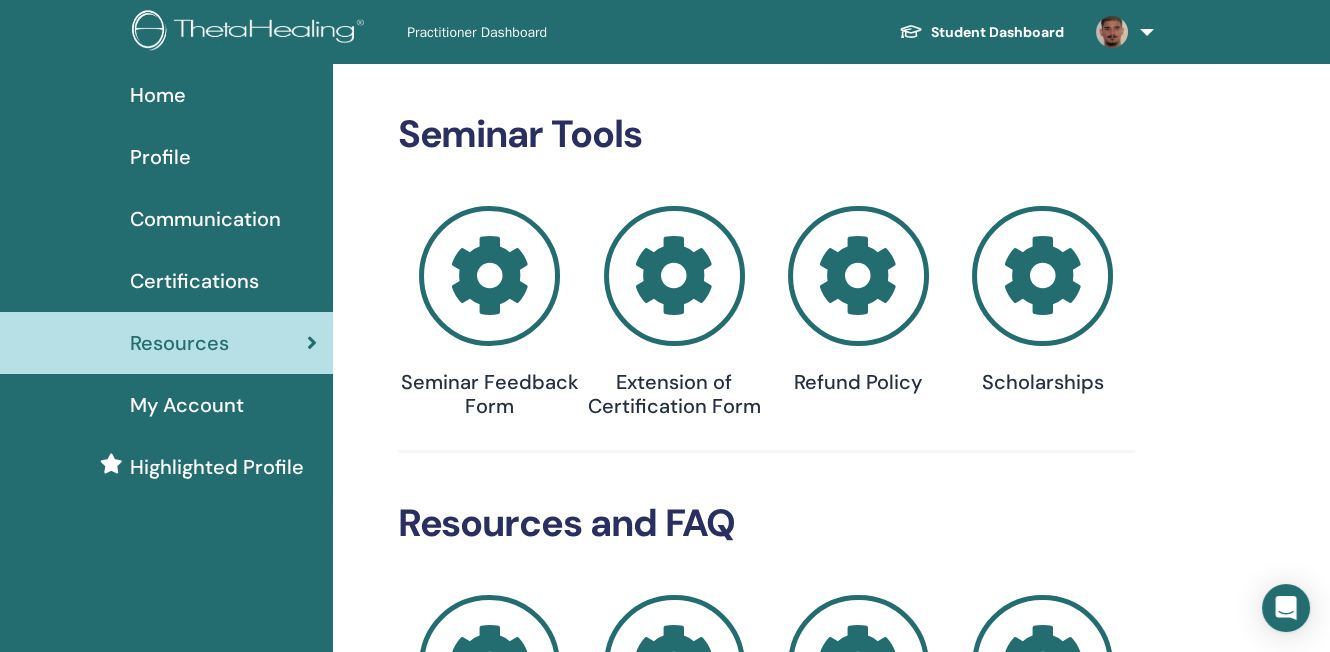 click on "My Account" at bounding box center (187, 405) 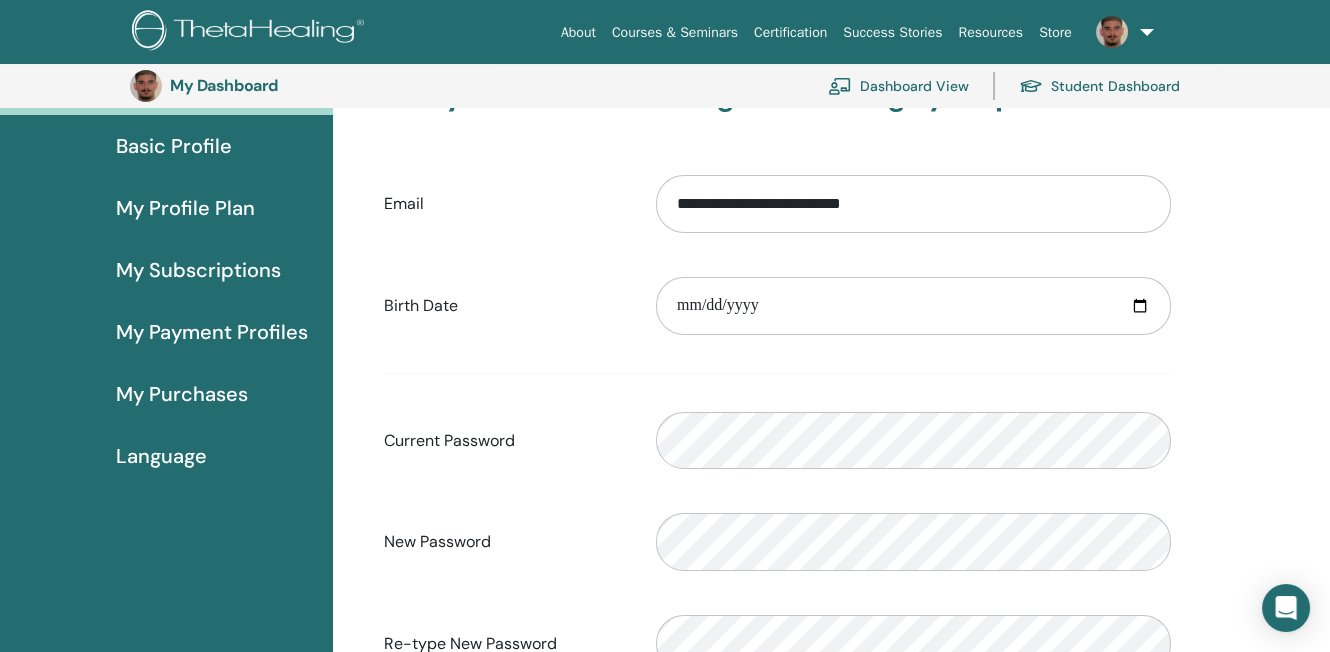 scroll, scrollTop: 168, scrollLeft: 0, axis: vertical 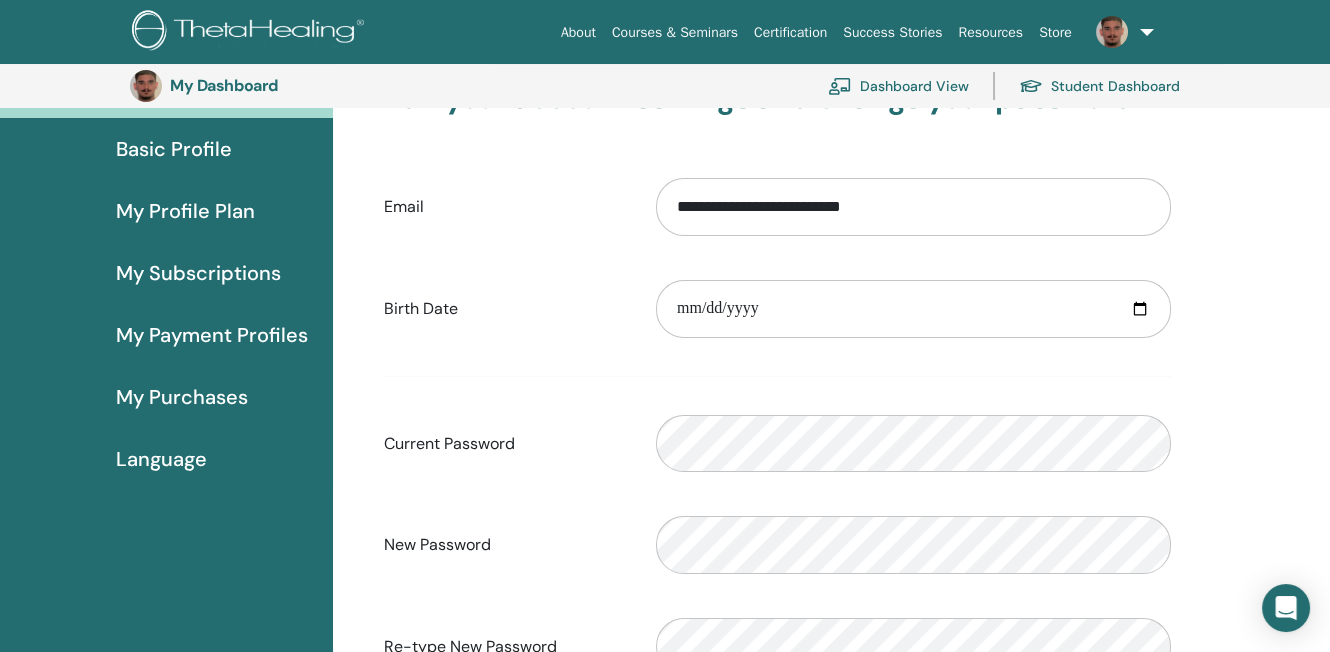 click on "Language" at bounding box center (161, 459) 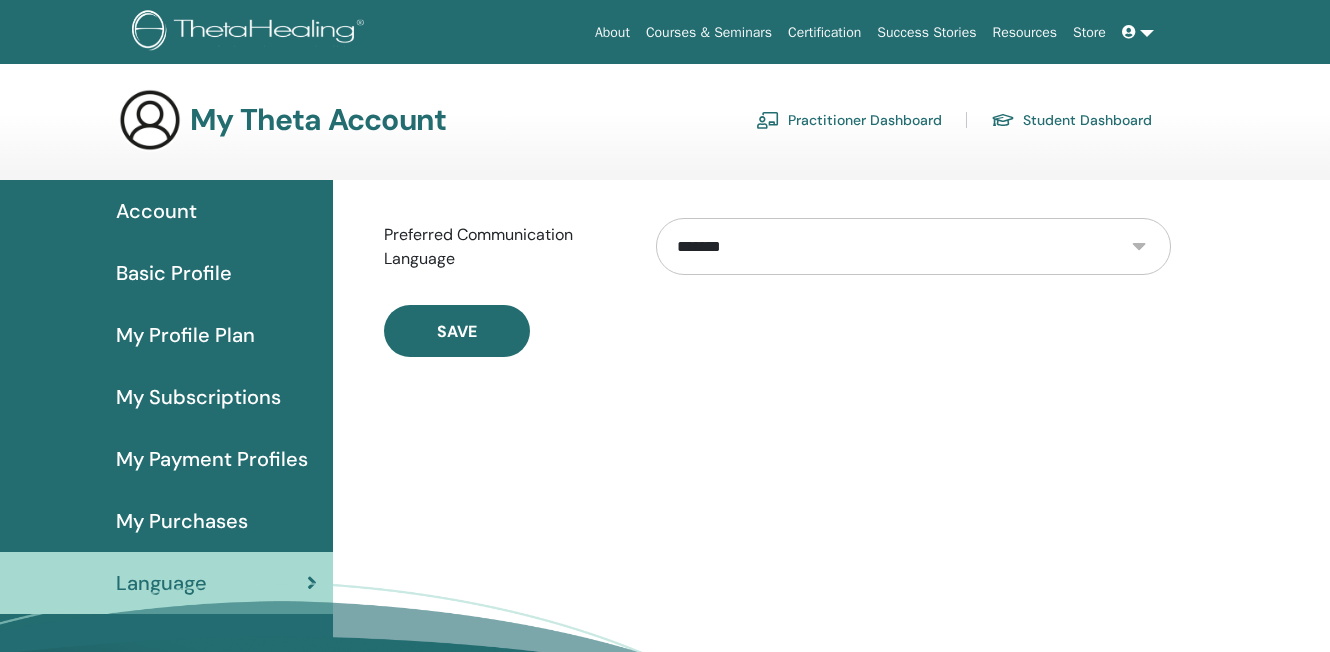 scroll, scrollTop: 0, scrollLeft: 0, axis: both 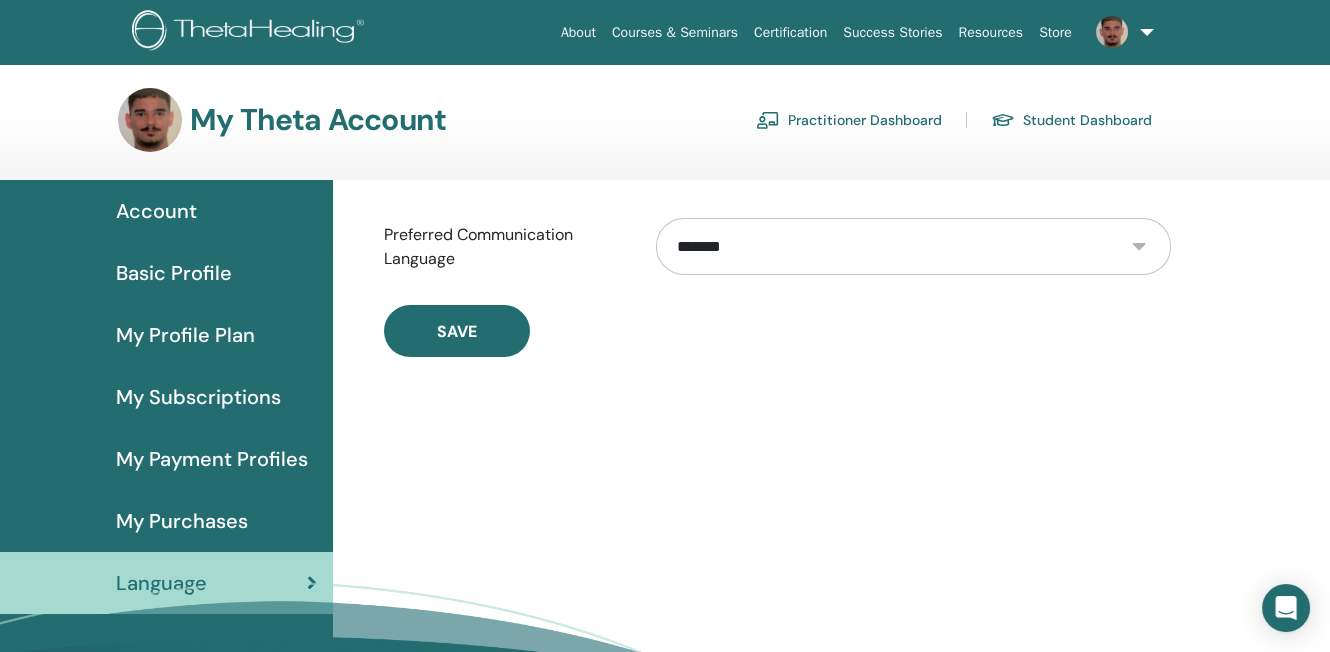 click on "Basic Profile" at bounding box center [174, 273] 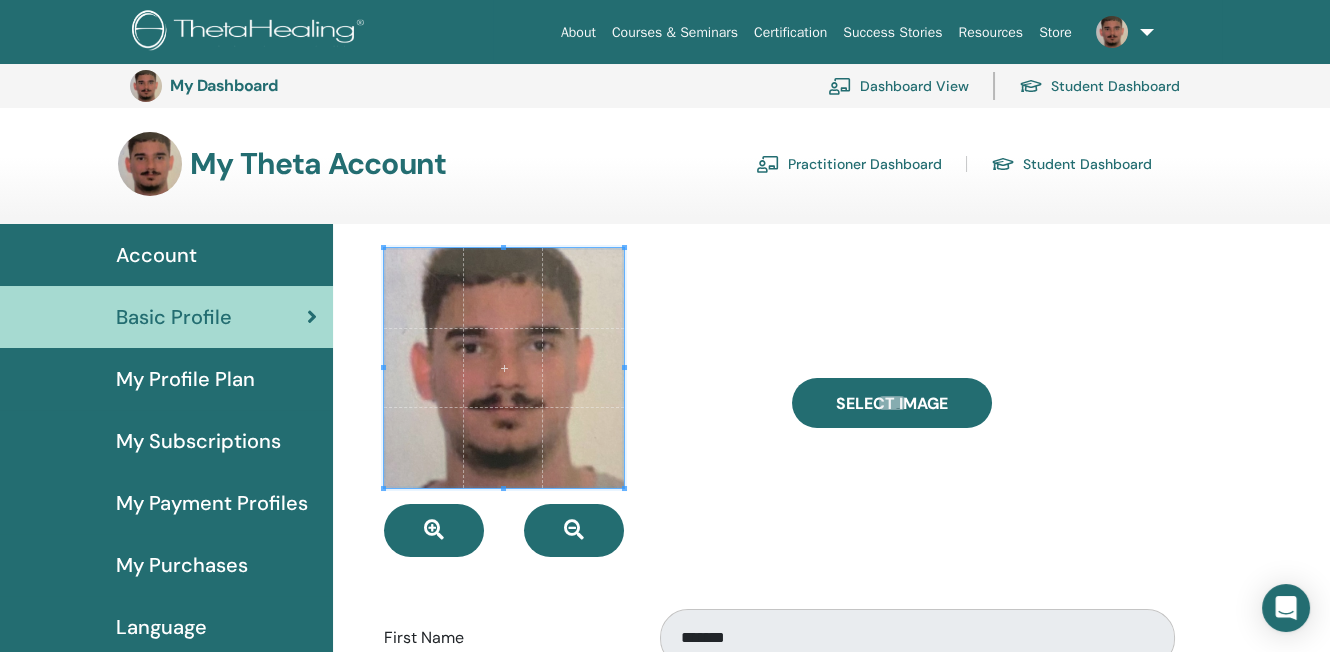 scroll, scrollTop: 0, scrollLeft: 0, axis: both 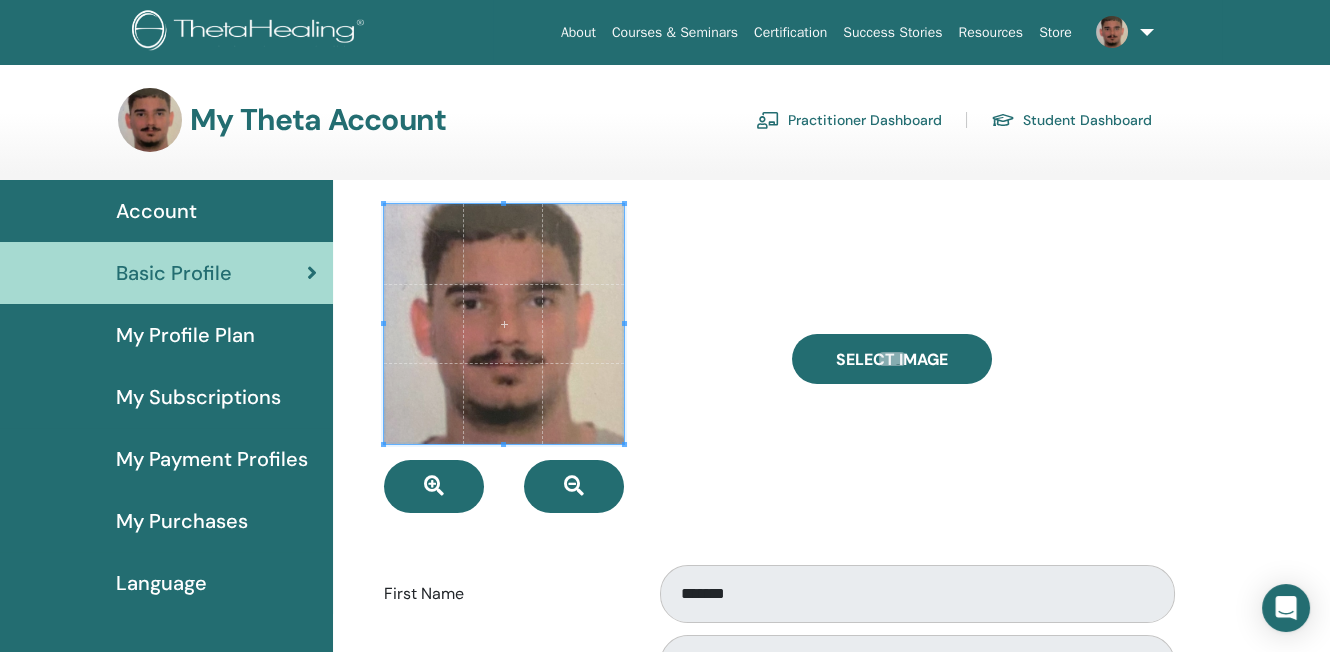 click on "Account" at bounding box center (166, 211) 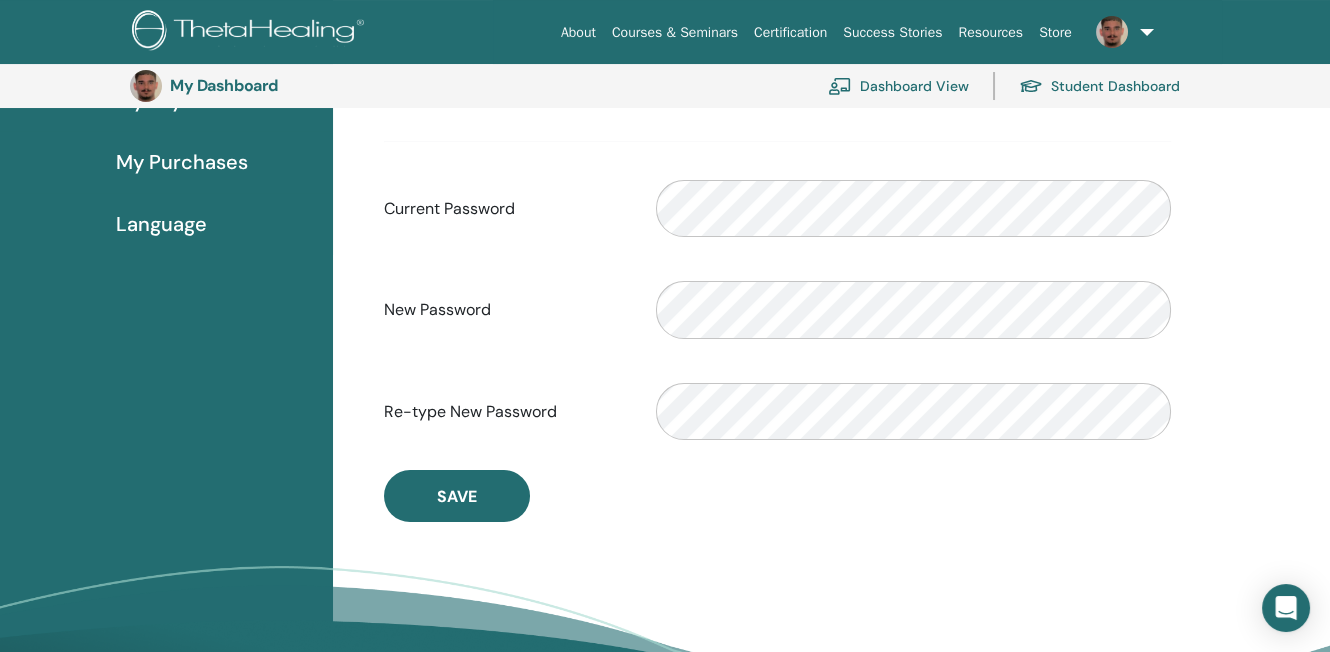 scroll, scrollTop: 0, scrollLeft: 0, axis: both 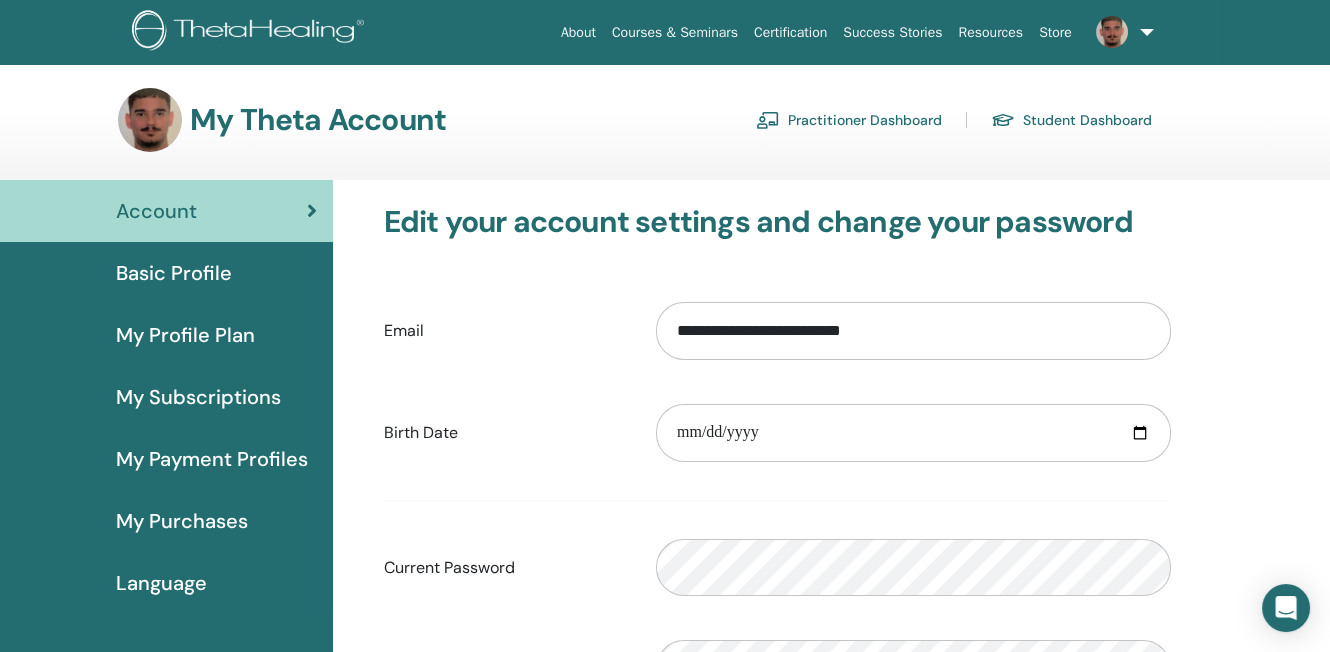 click on "Student Dashboard" at bounding box center (1071, 120) 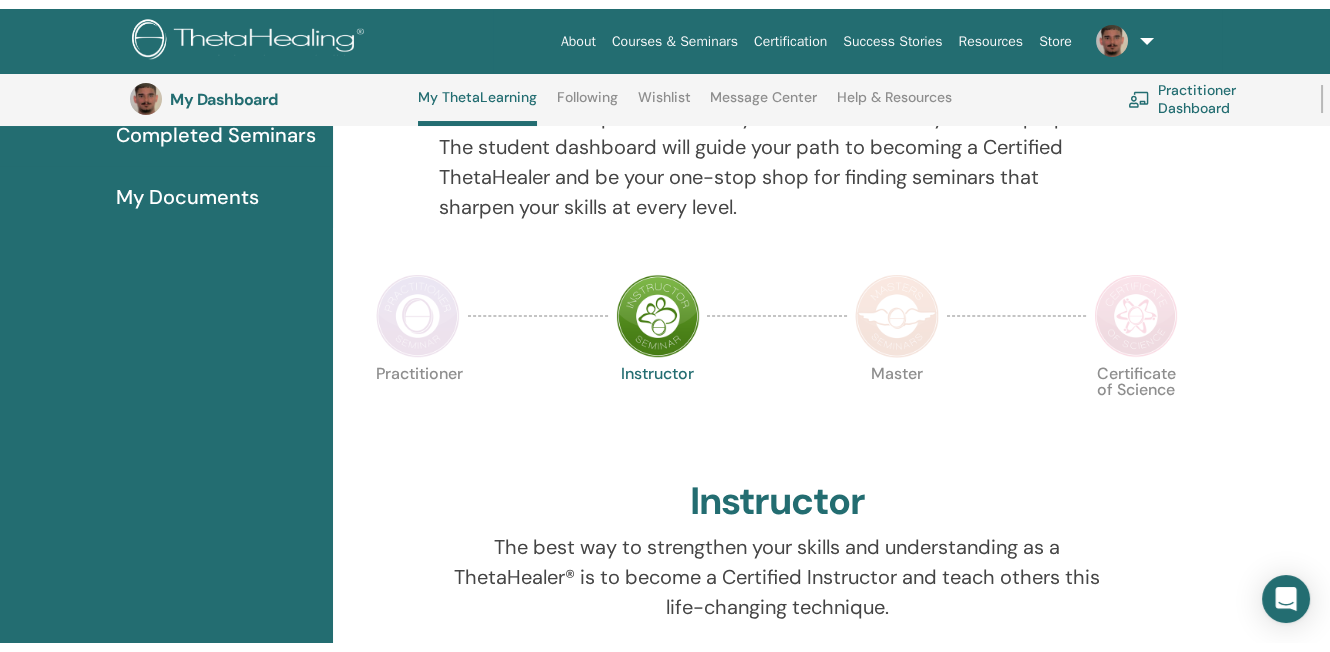 scroll, scrollTop: 0, scrollLeft: 0, axis: both 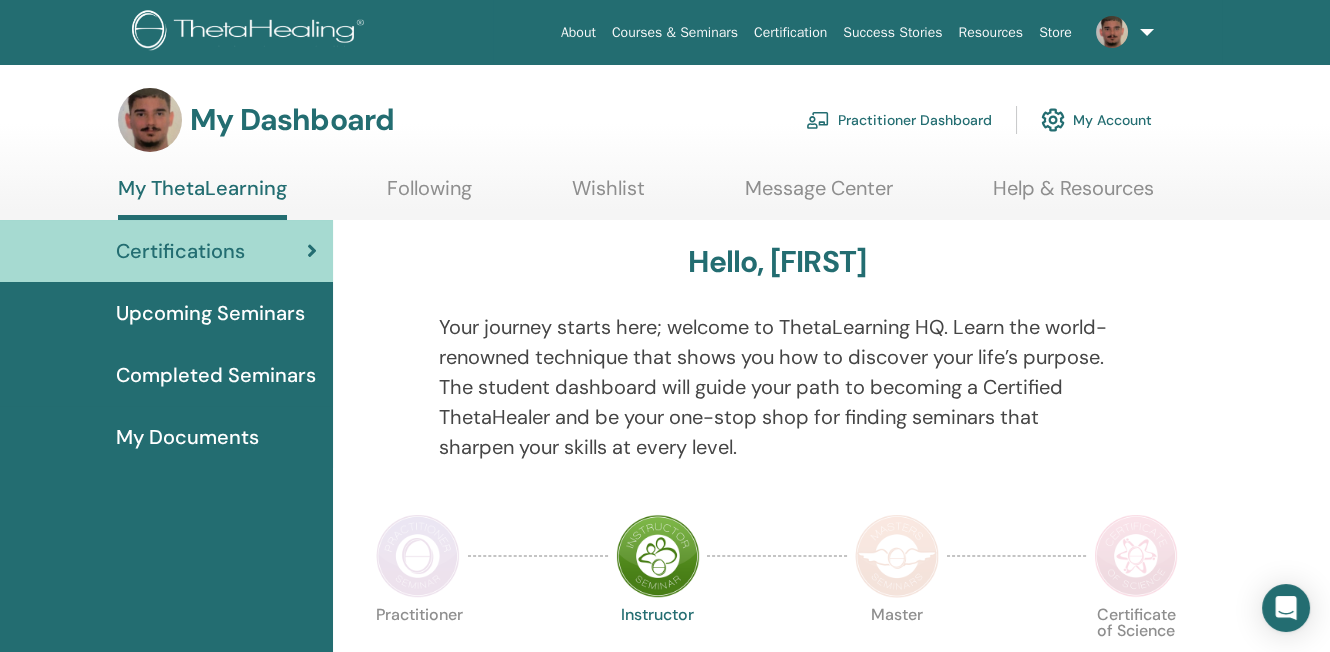 click on "Following" at bounding box center (429, 195) 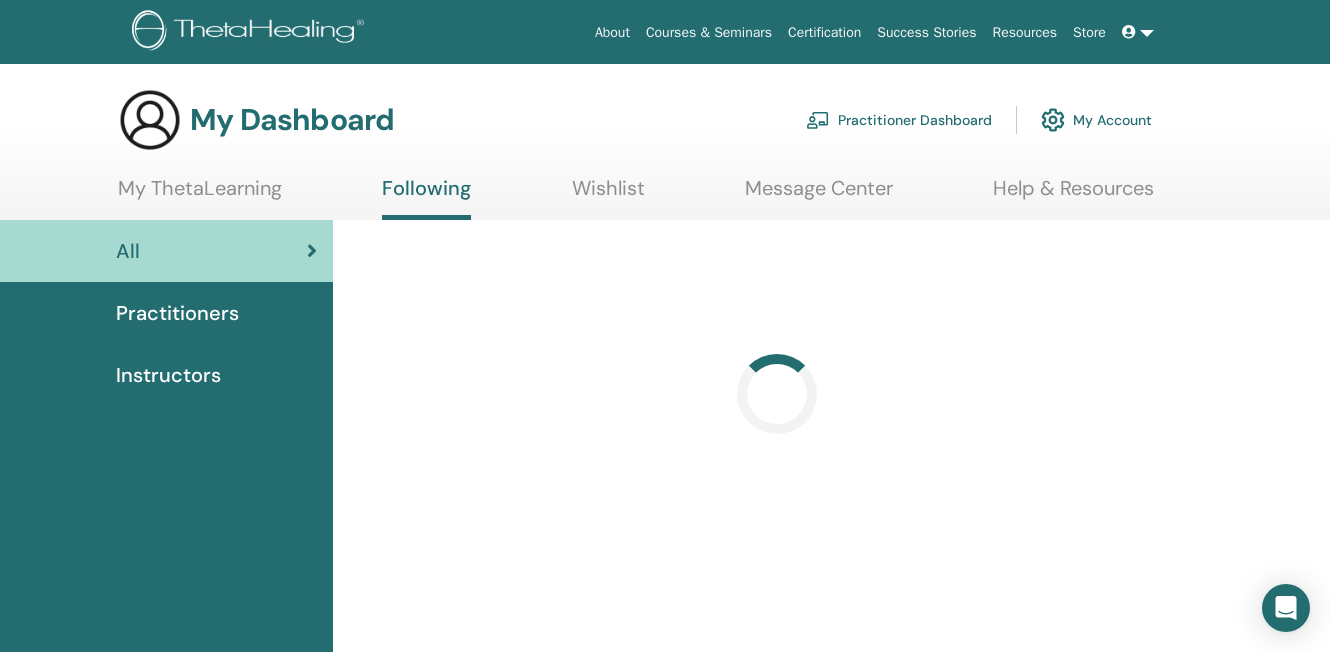 scroll, scrollTop: 0, scrollLeft: 0, axis: both 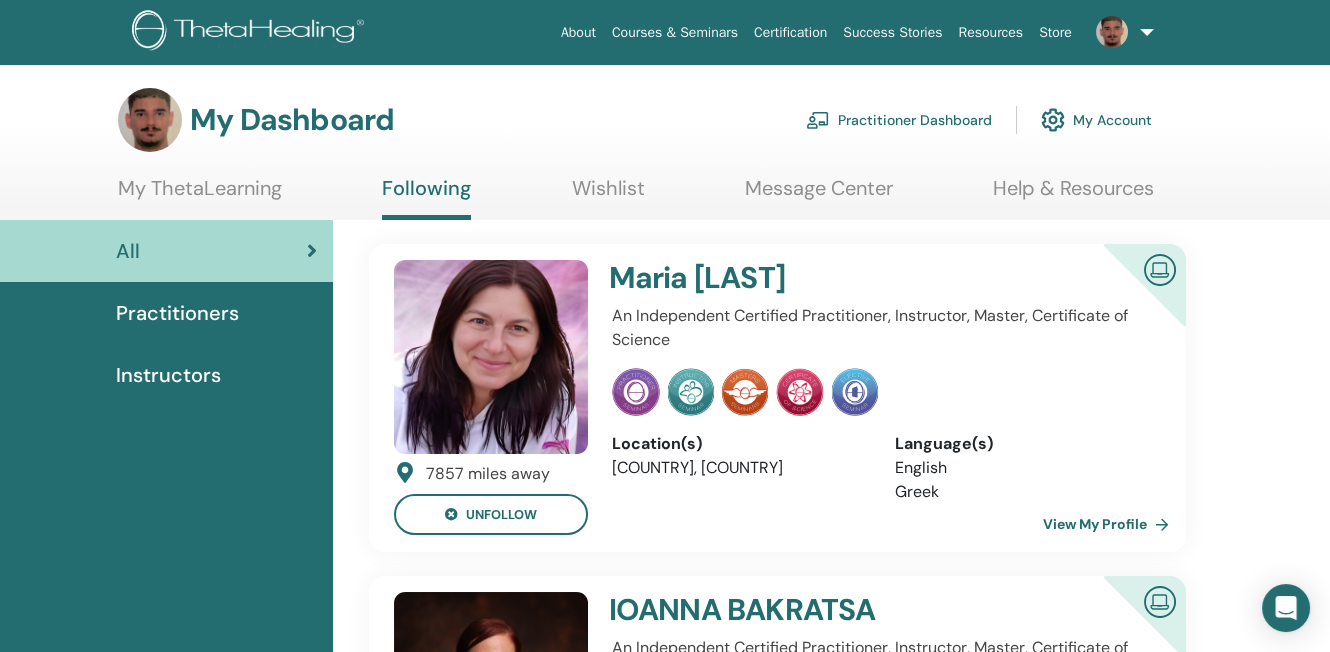 click on "Wishlist" at bounding box center [608, 195] 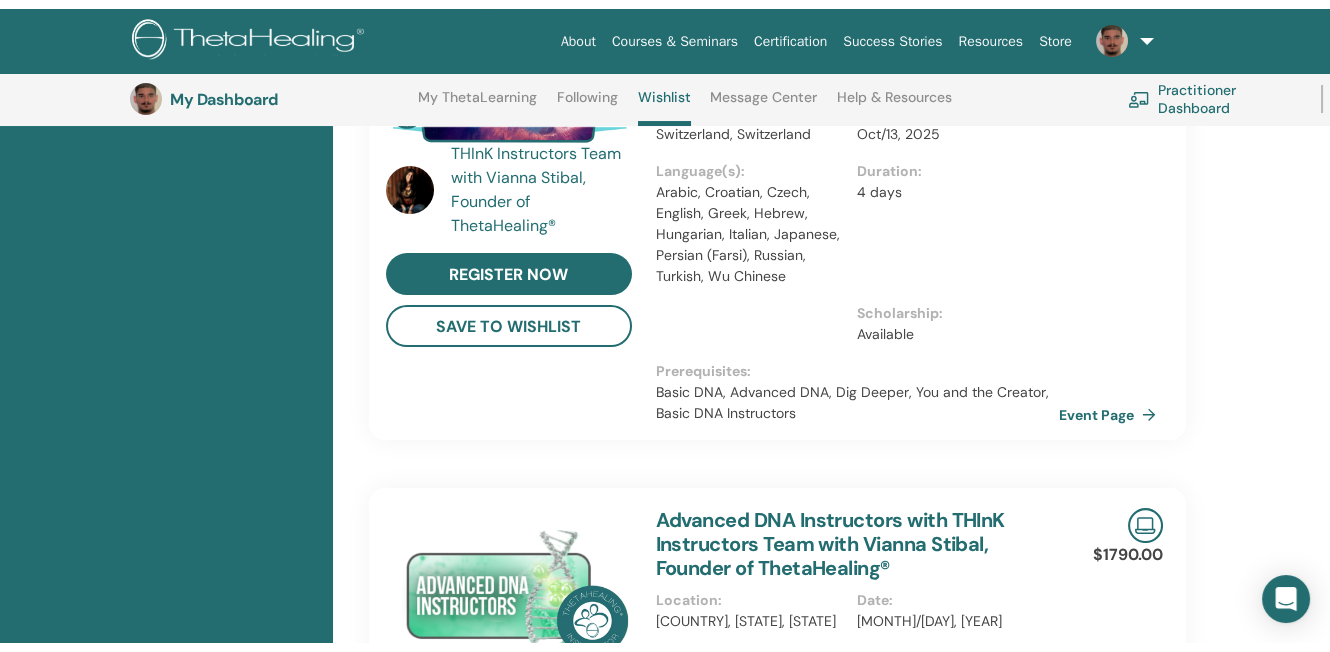 scroll, scrollTop: 0, scrollLeft: 0, axis: both 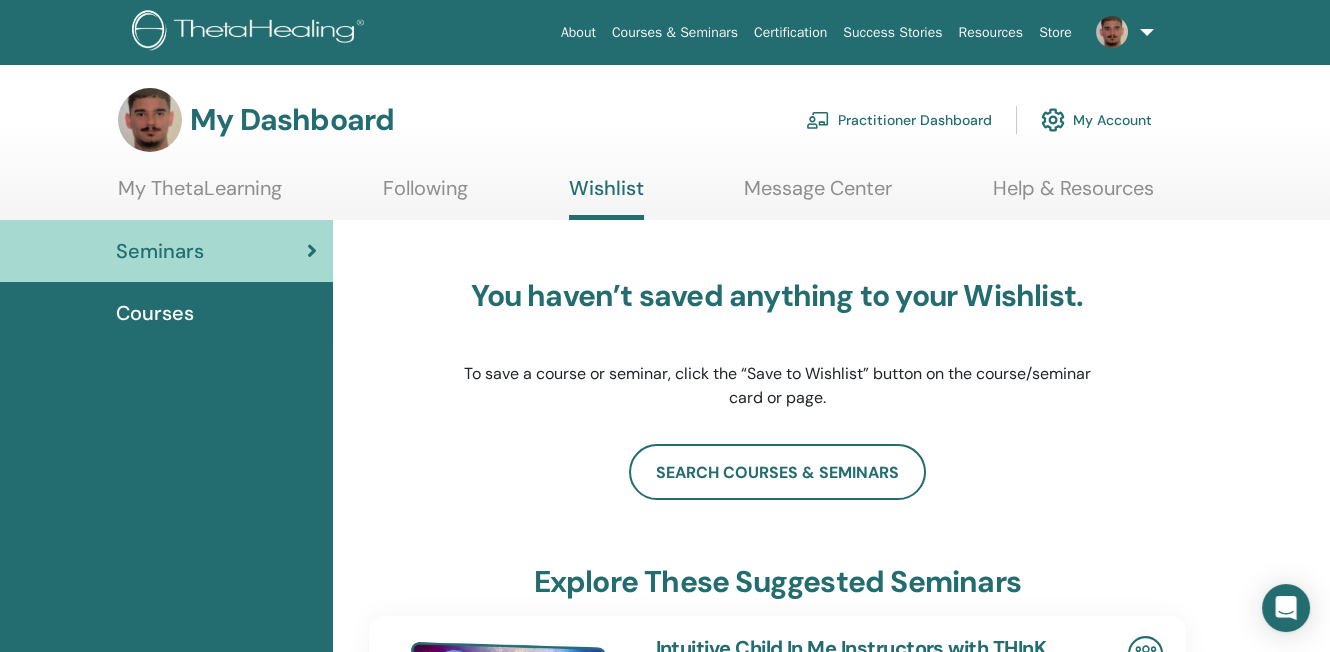 click on "Message Center" at bounding box center (818, 195) 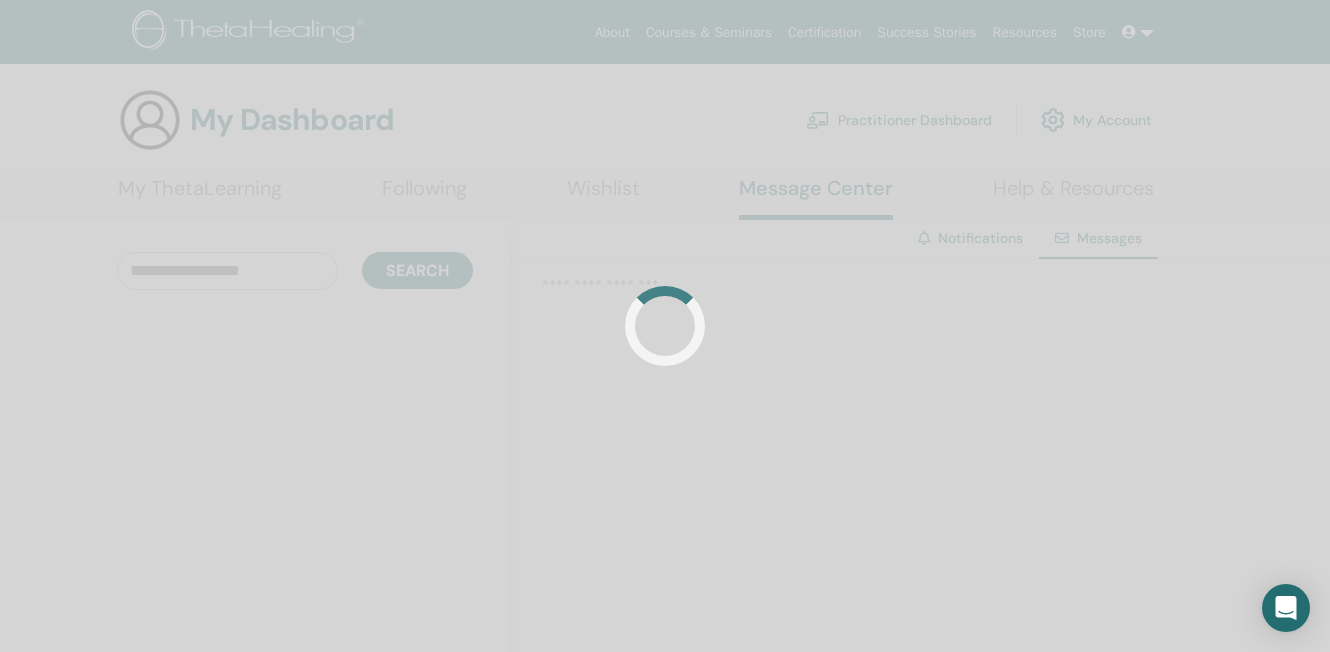 scroll, scrollTop: 0, scrollLeft: 0, axis: both 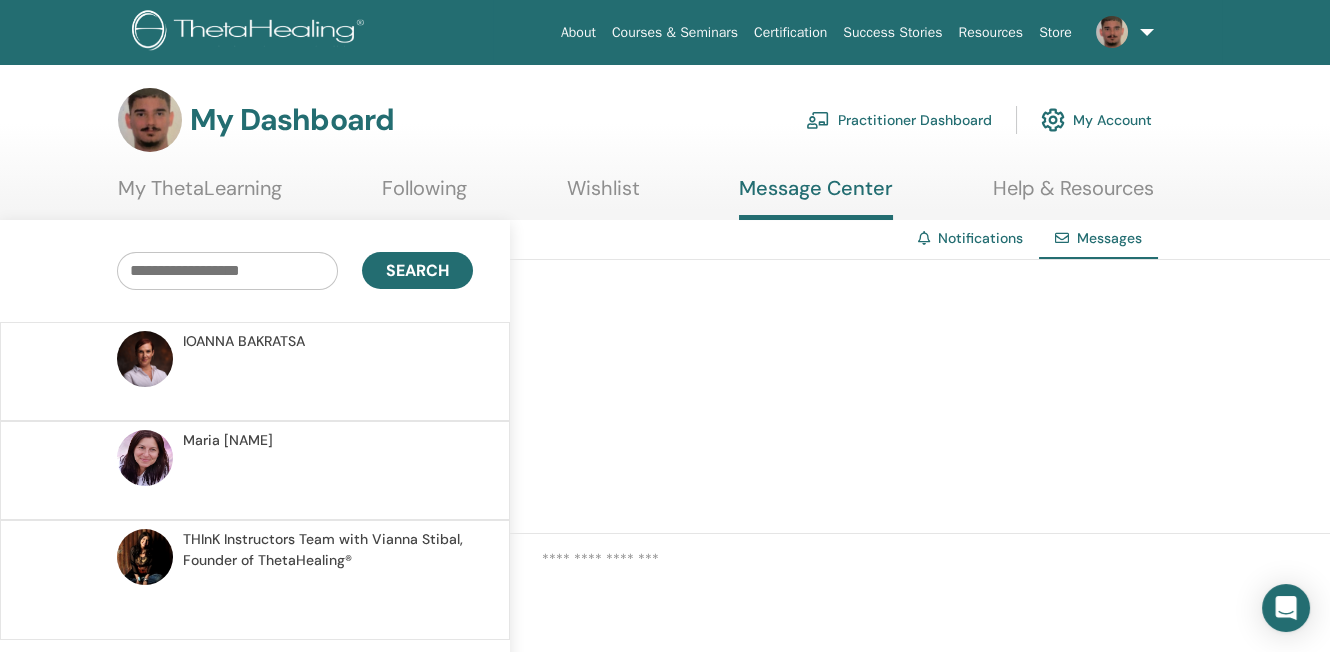 click at bounding box center (328, 382) 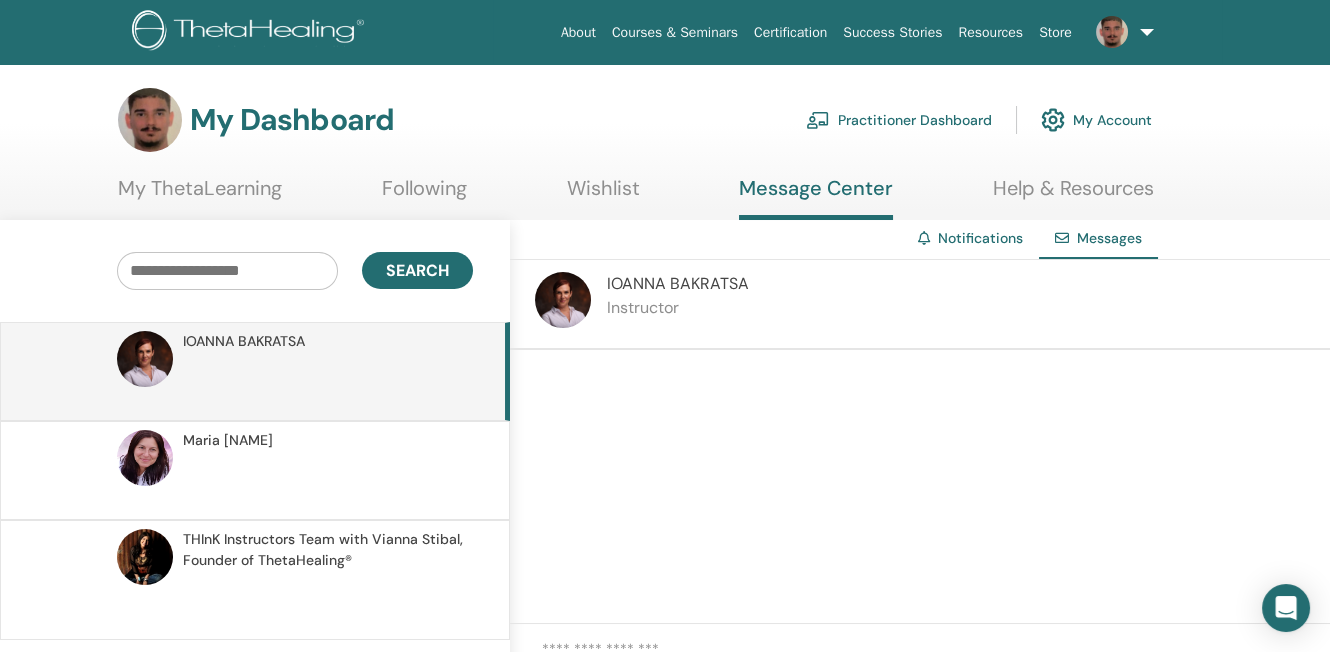 drag, startPoint x: 361, startPoint y: 435, endPoint x: 456, endPoint y: 401, distance: 100.90094 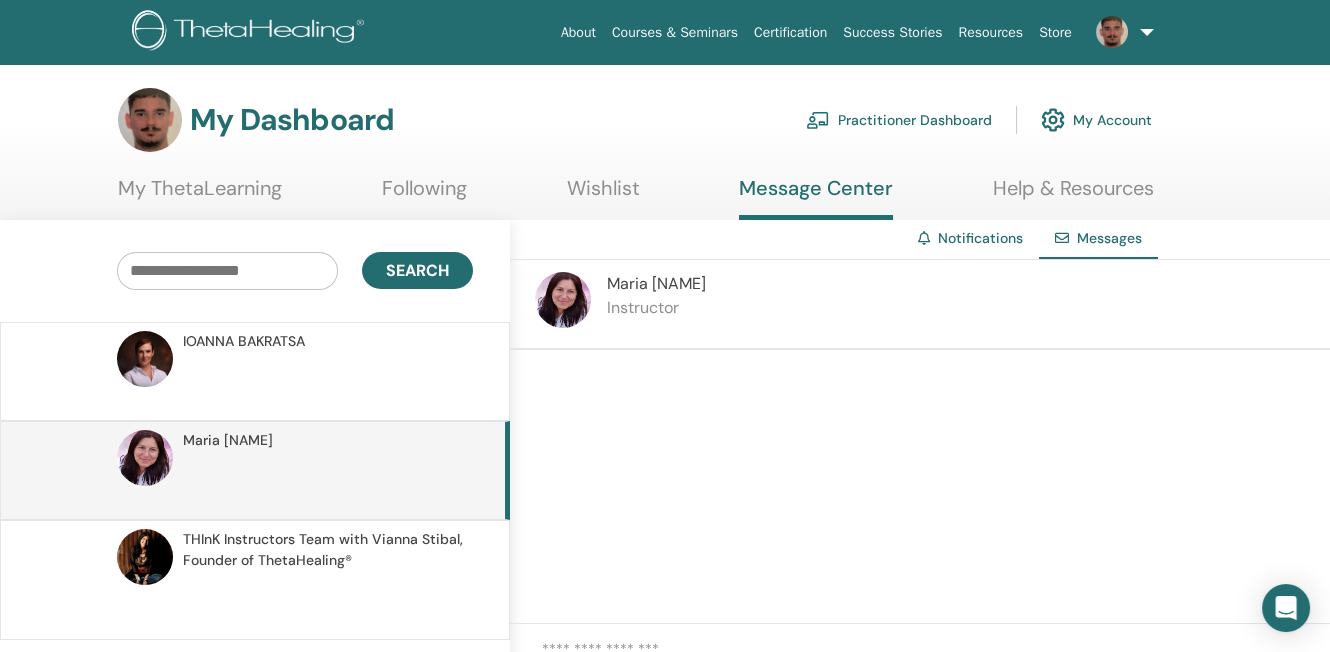 click on "Notifications" at bounding box center [970, 238] 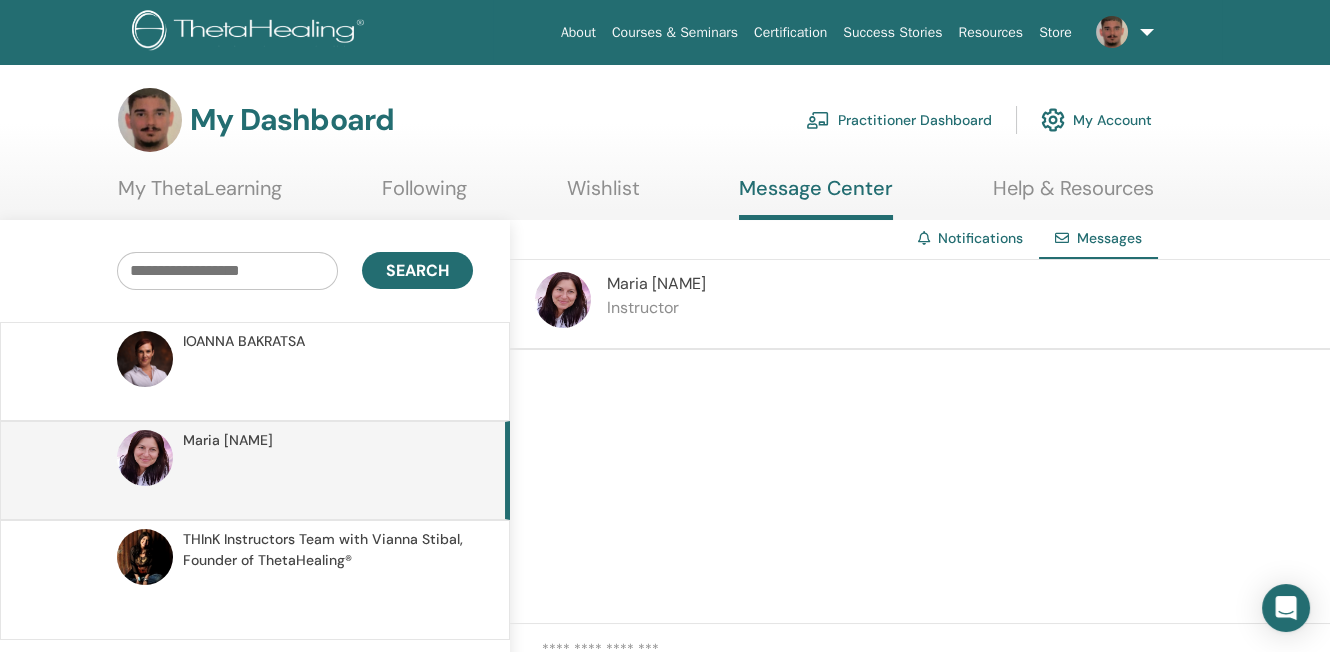 click on "Help & Resources" at bounding box center (1073, 195) 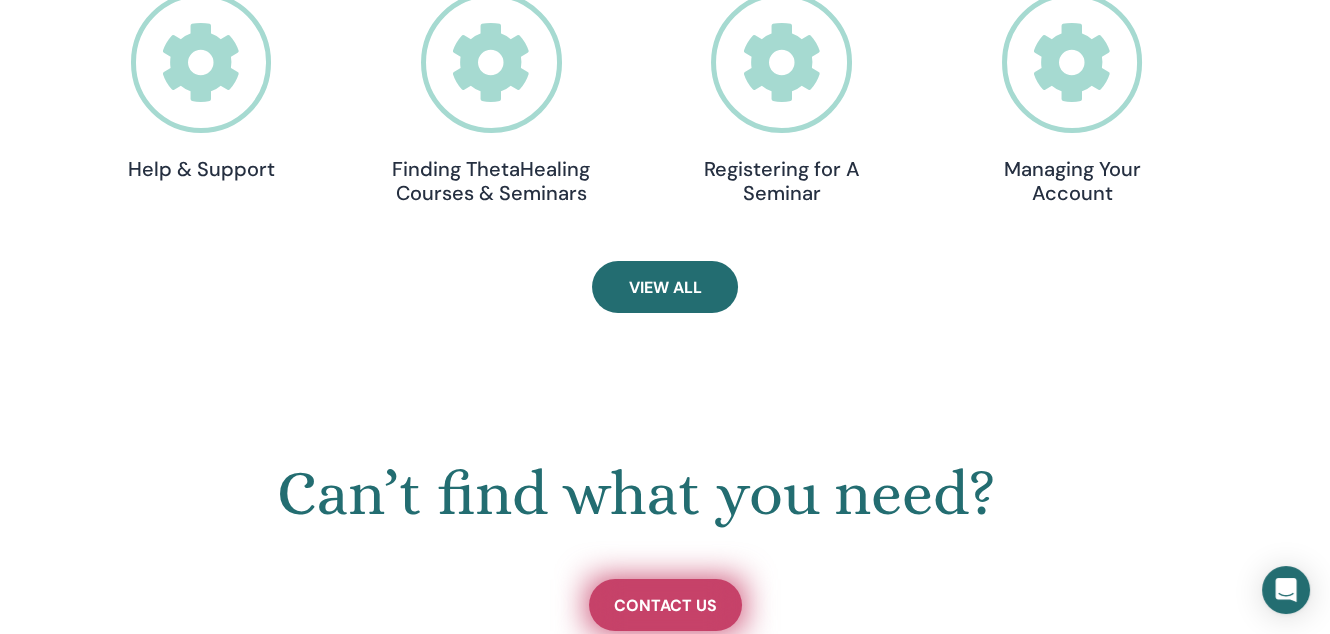 scroll, scrollTop: 716, scrollLeft: 0, axis: vertical 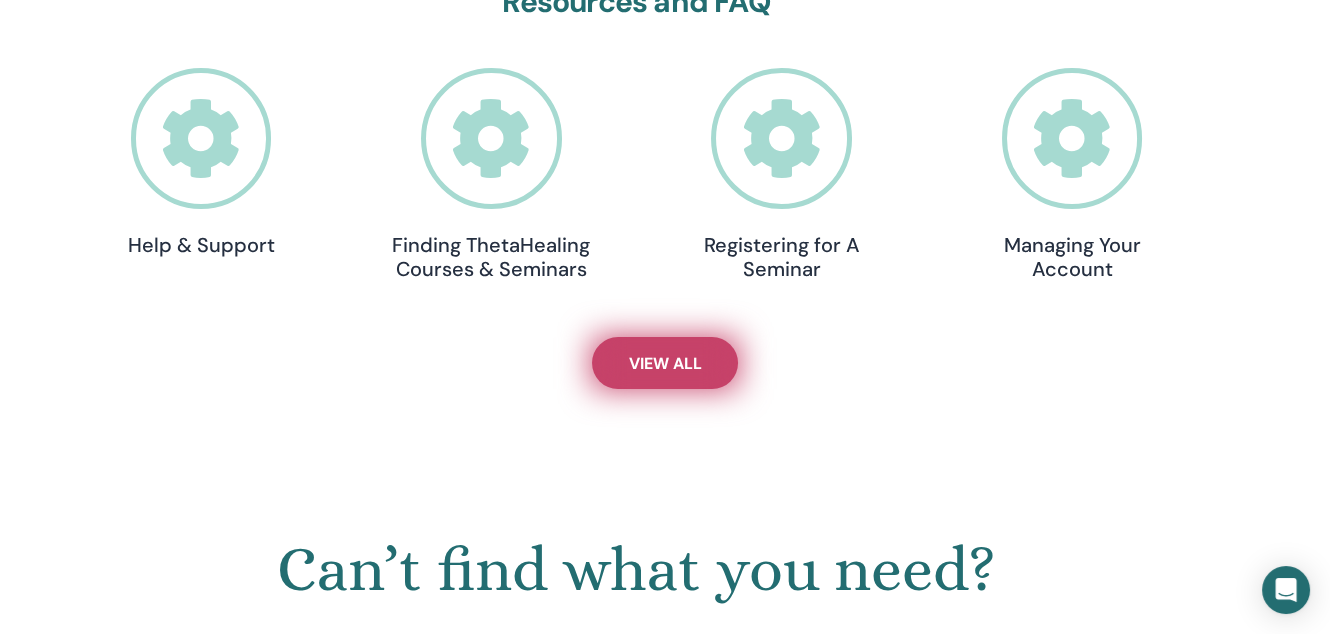 click on "View All" at bounding box center [665, 363] 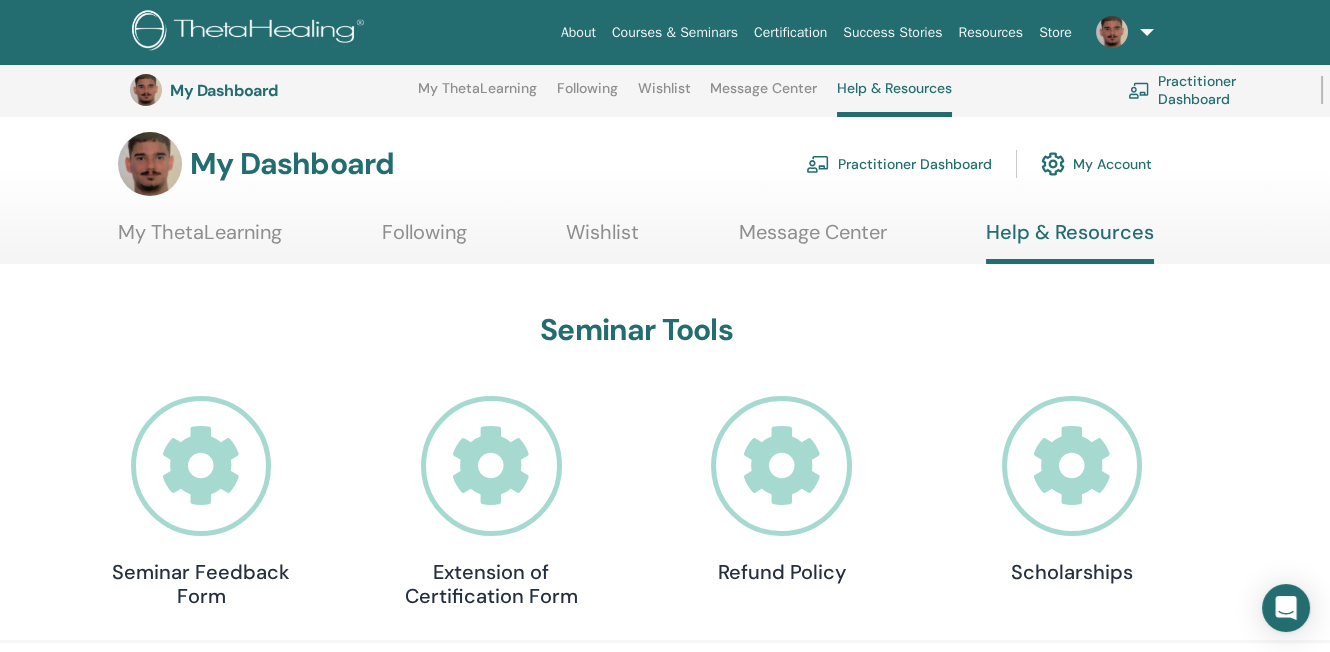 scroll, scrollTop: 0, scrollLeft: 0, axis: both 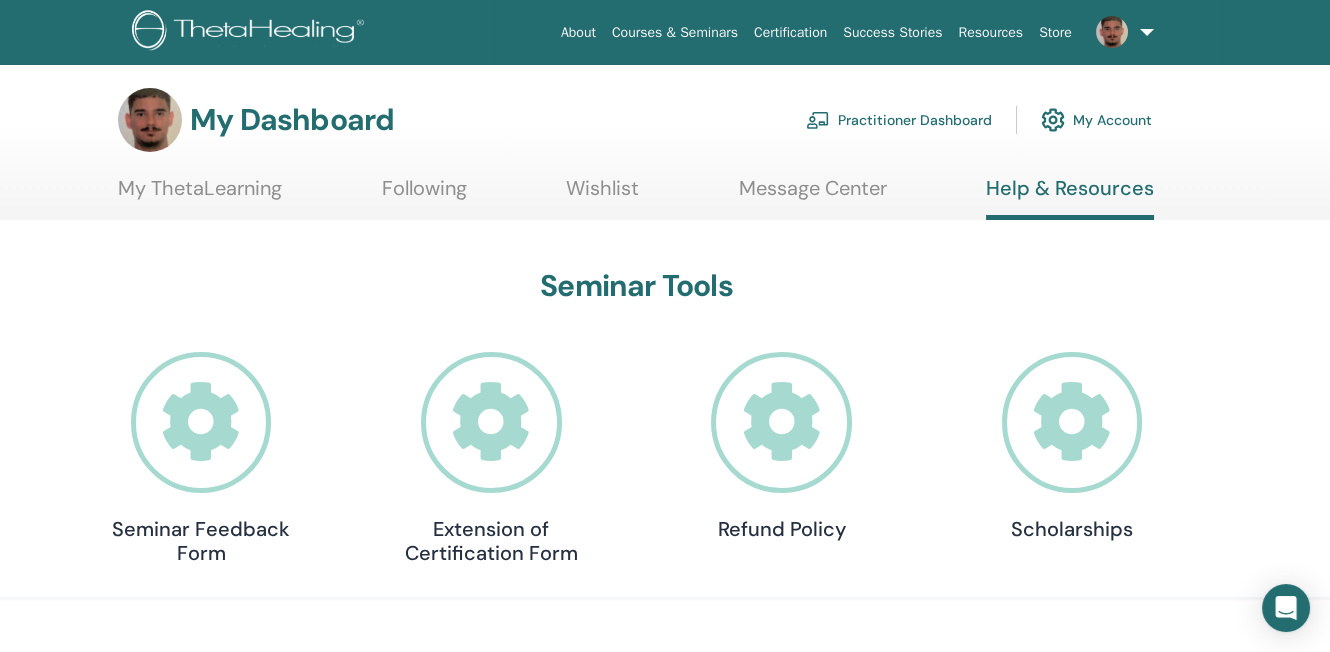 click on "My Dashboard" at bounding box center [292, 120] 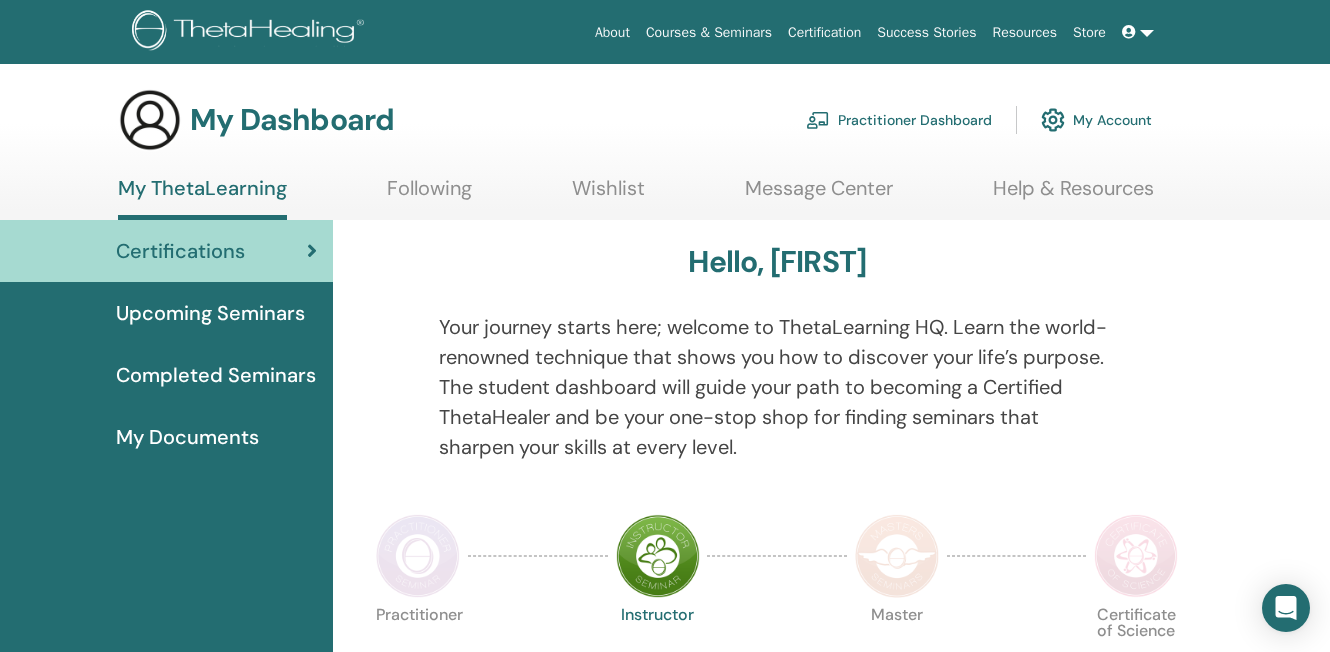 scroll, scrollTop: 0, scrollLeft: 0, axis: both 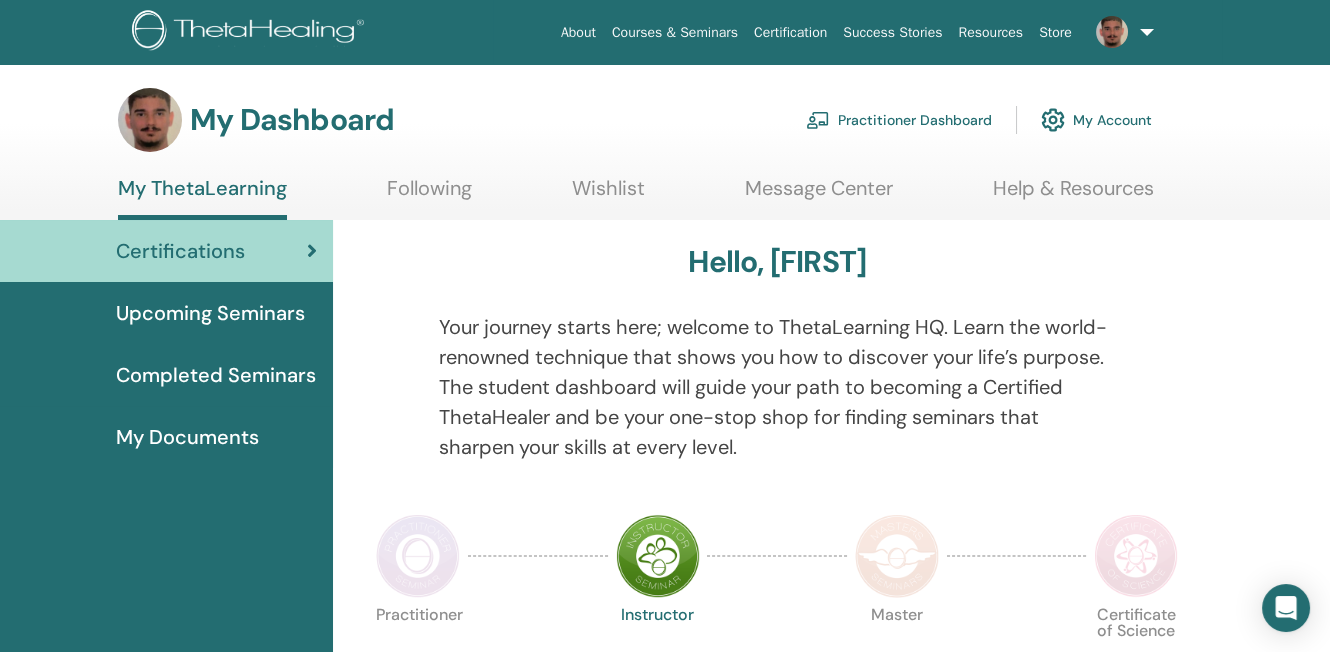 click on "My Documents" at bounding box center (166, 437) 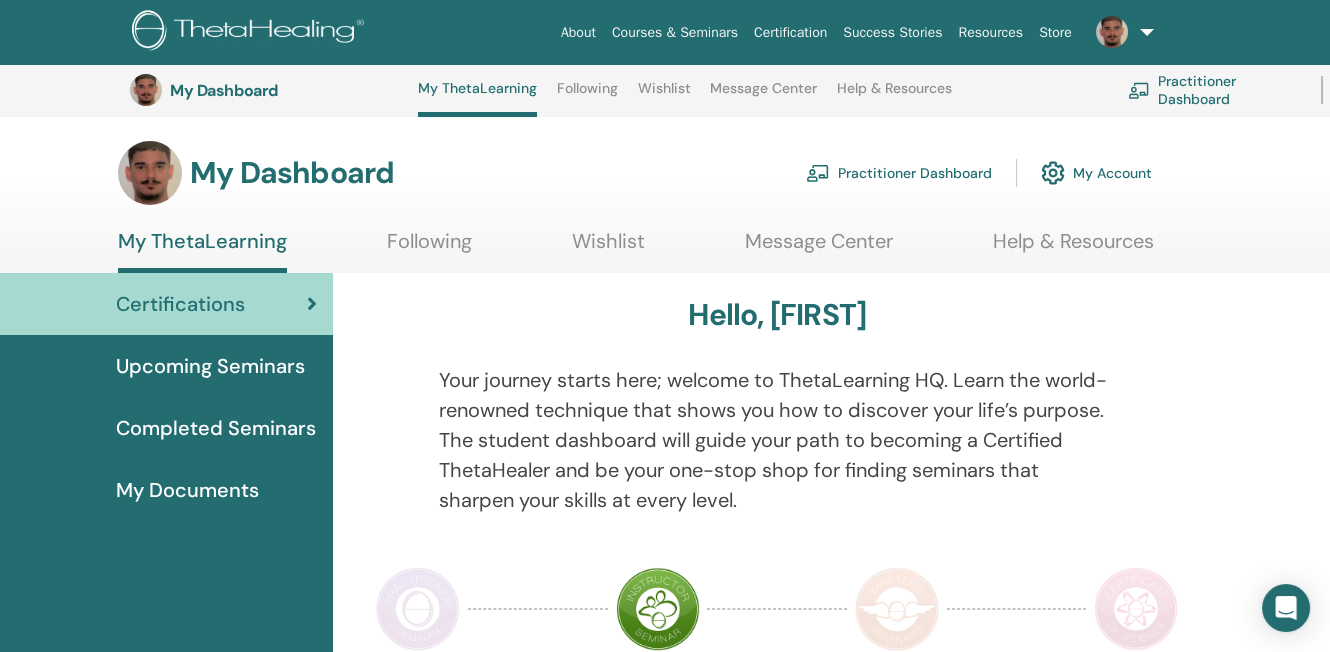 click on "This is where your ThetaHealing journey begins. This is the first seminar to take to become a Certified Practitioner...
Basic DNA
is the seminar to take after completing Basic DNA. Go more in depth into the technique, learn how to harness the tools you have learned and become more confident with your abilities." at bounding box center [763, 1559] 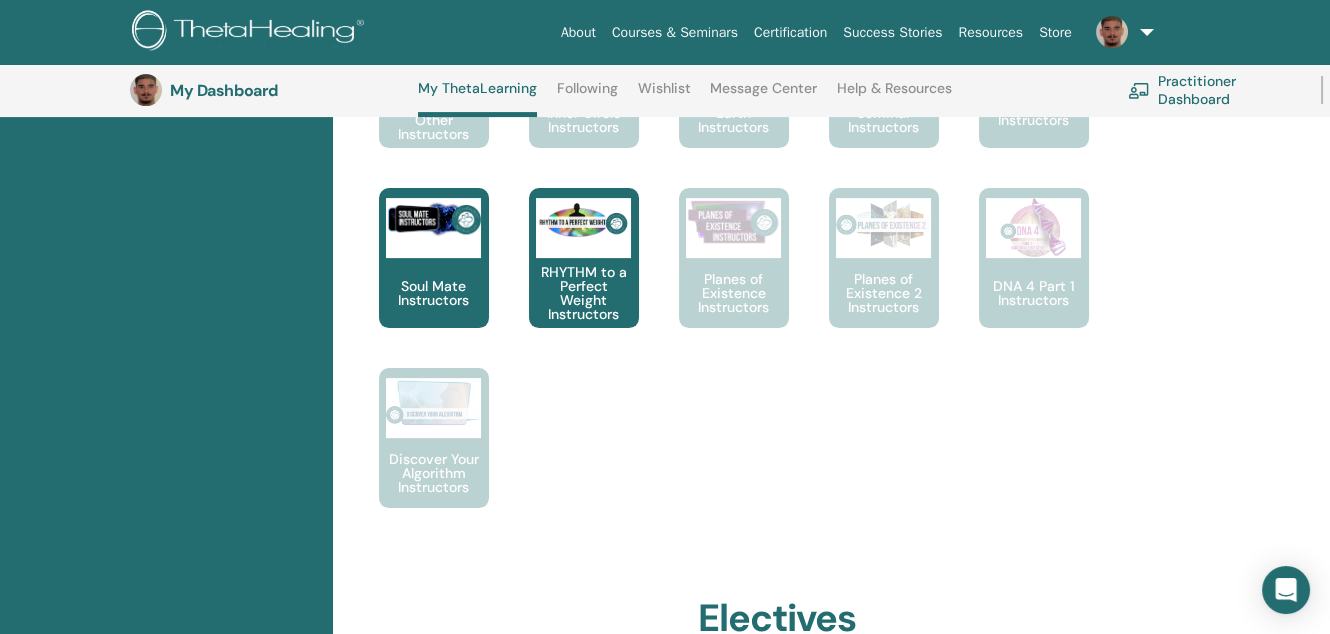 scroll, scrollTop: 1802, scrollLeft: 0, axis: vertical 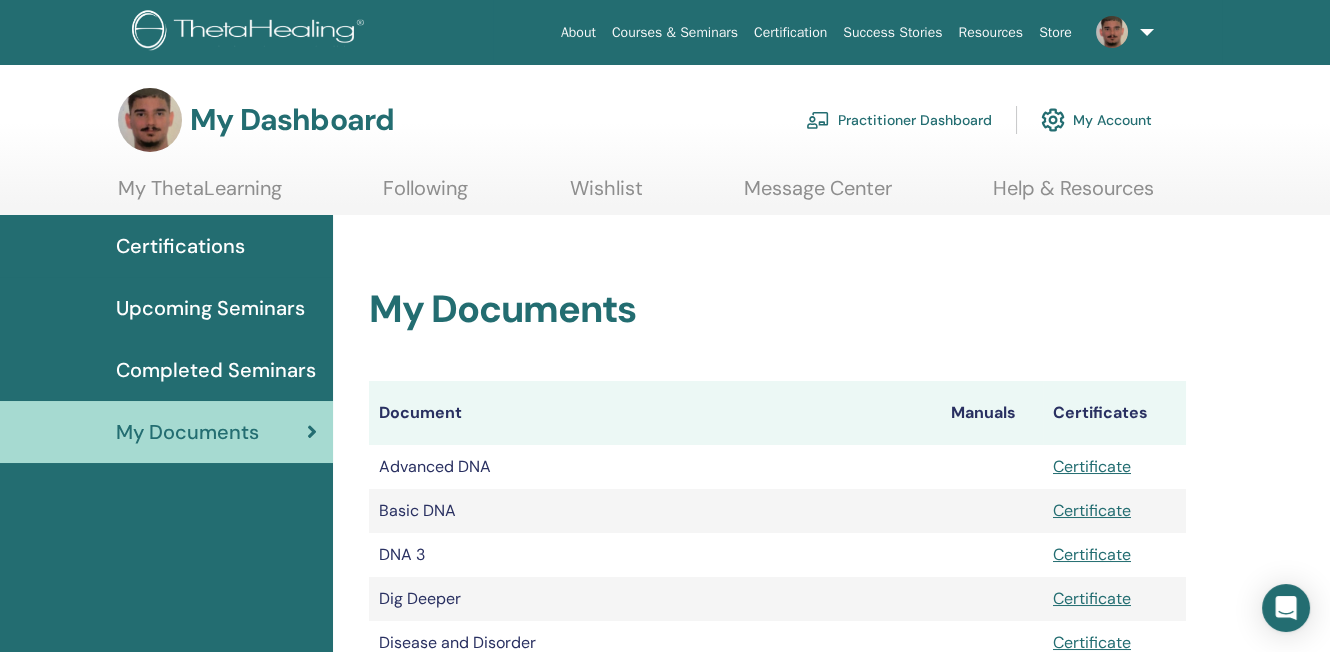click on "Certifications" at bounding box center [166, 246] 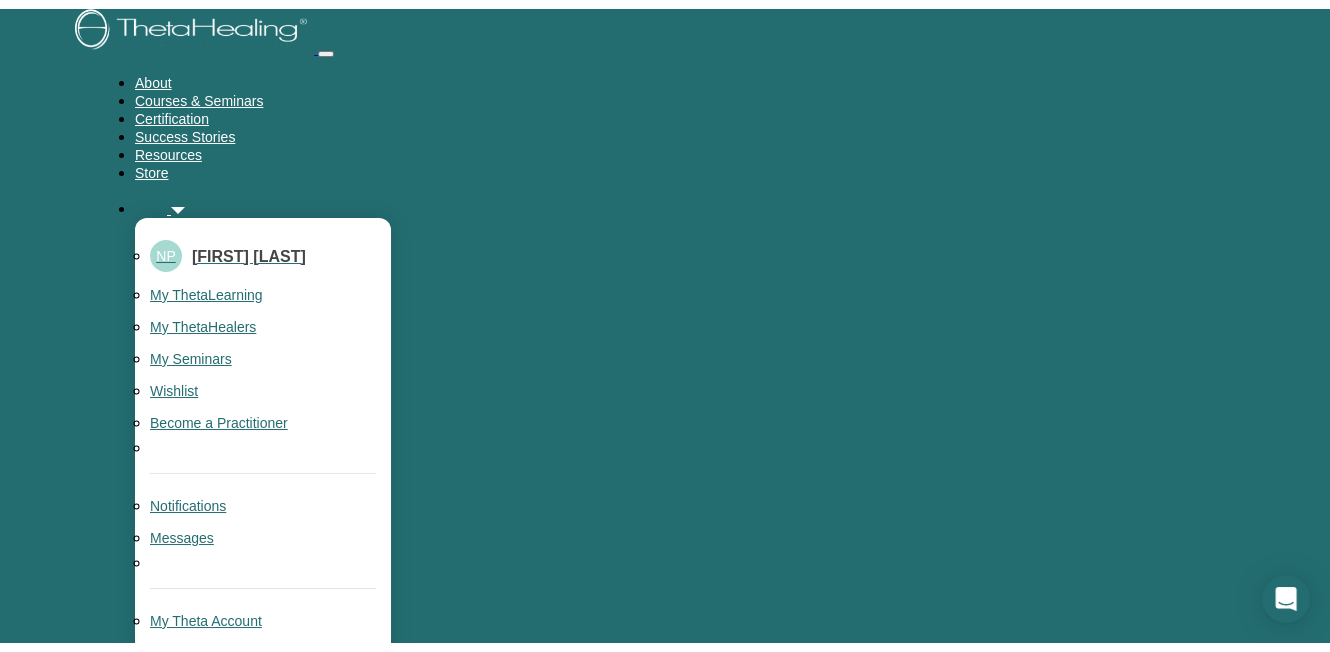 scroll, scrollTop: 0, scrollLeft: 0, axis: both 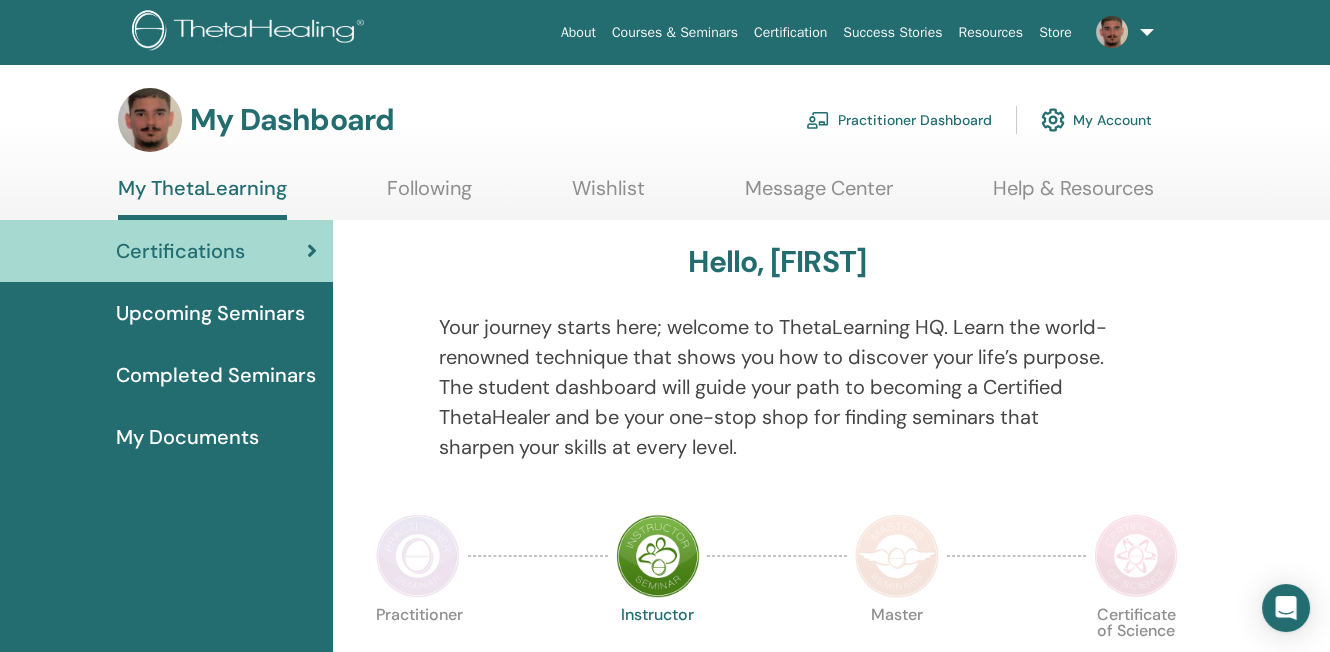 click on "My Account" at bounding box center (1096, 120) 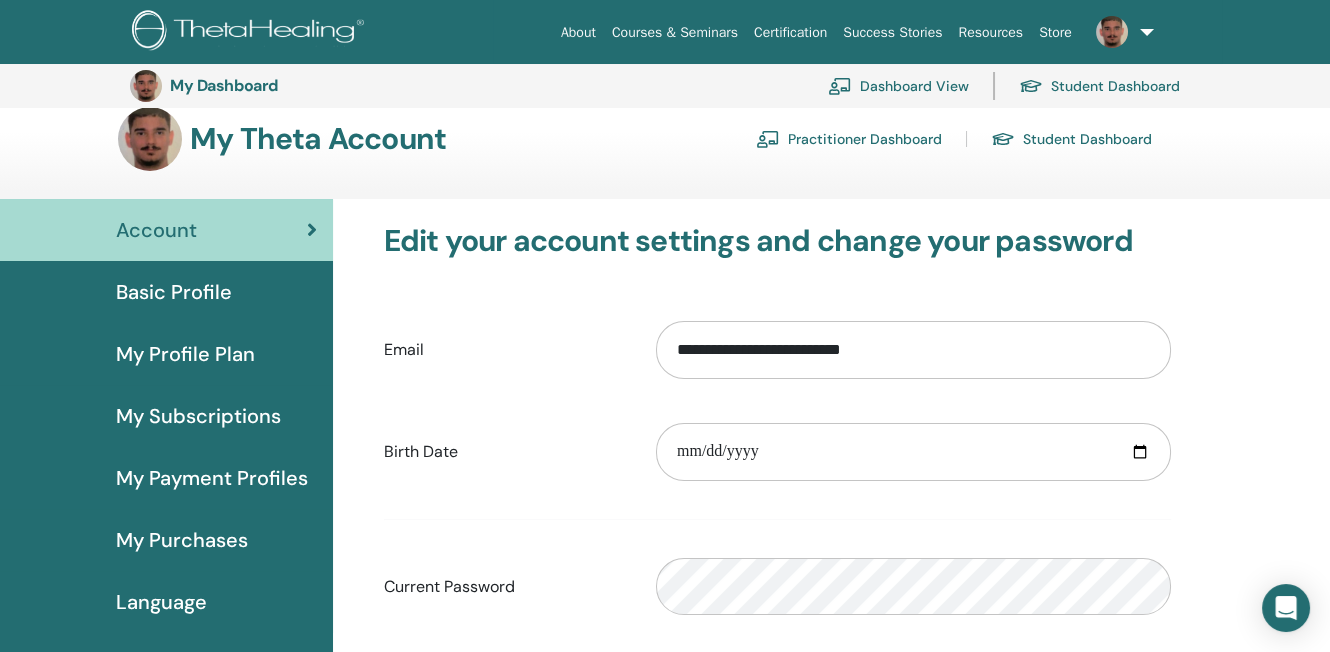 scroll, scrollTop: 0, scrollLeft: 0, axis: both 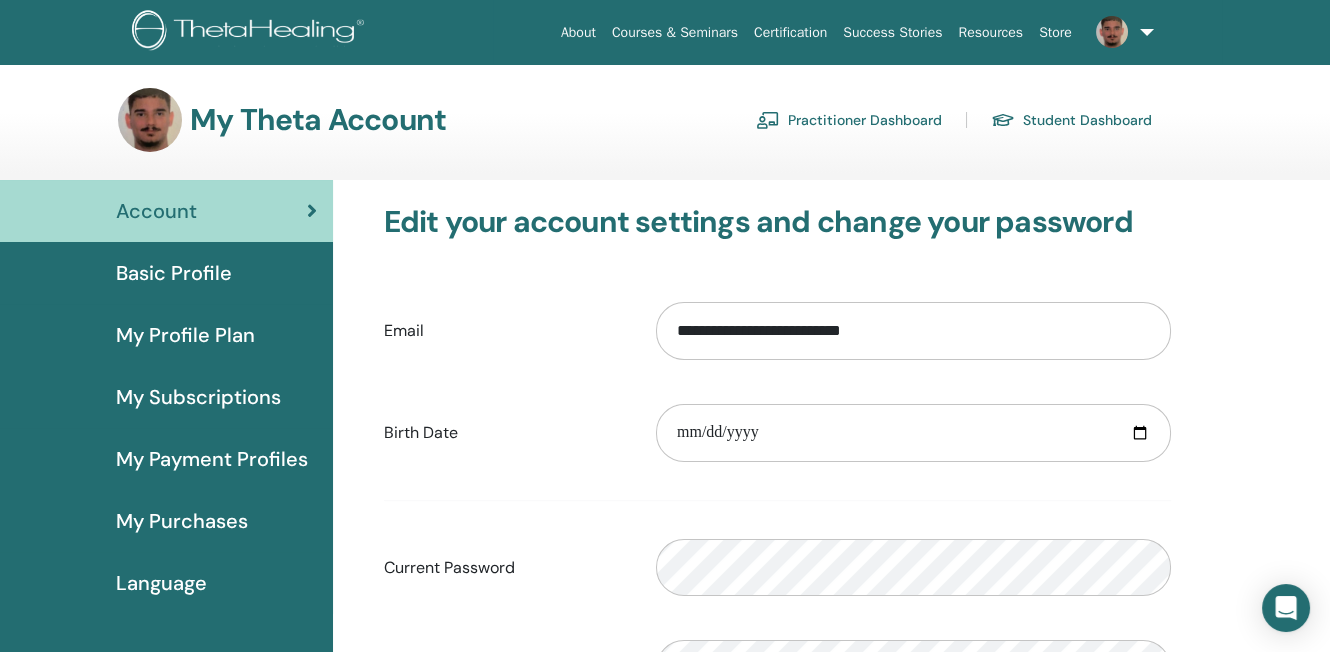 click on "Practitioner Dashboard" at bounding box center [849, 120] 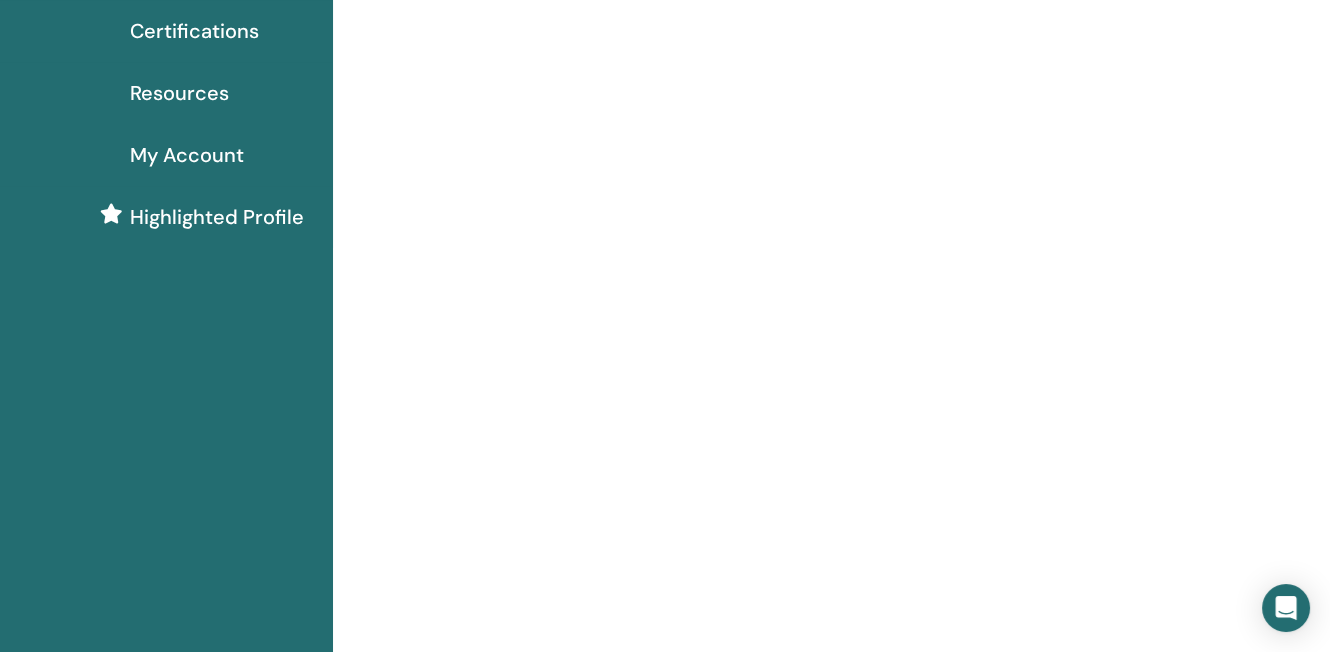 scroll, scrollTop: 0, scrollLeft: 0, axis: both 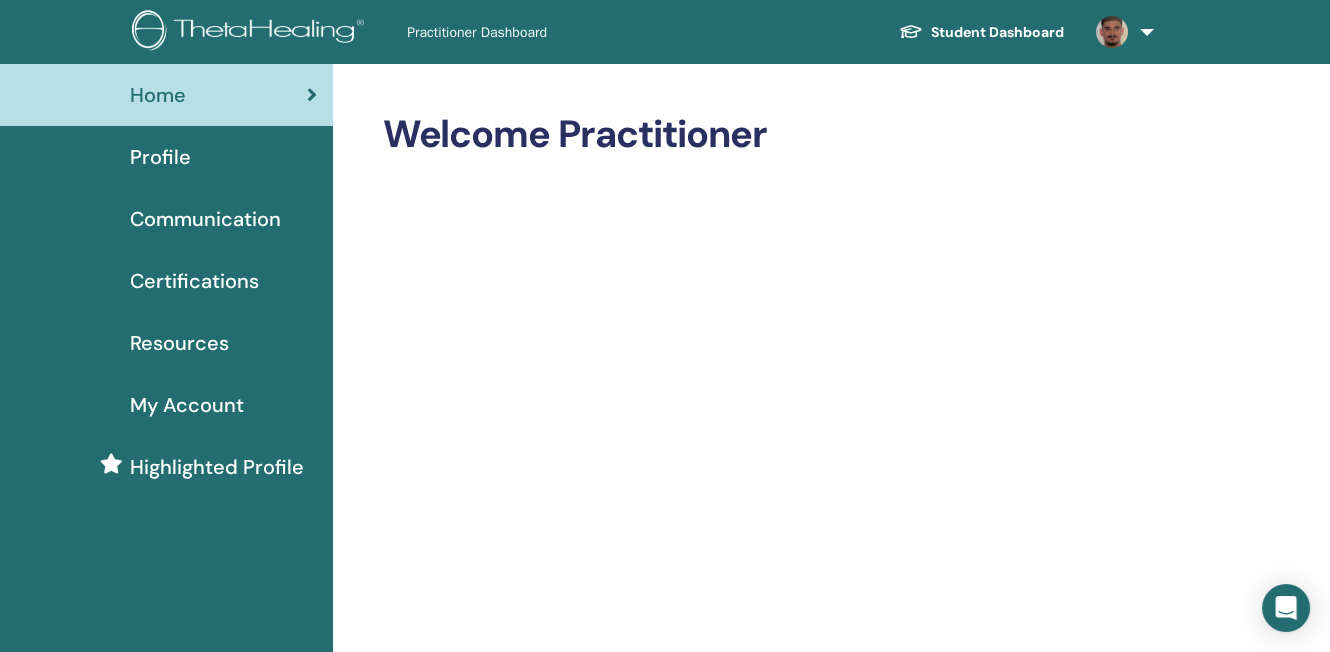 click on "Profile" at bounding box center (166, 157) 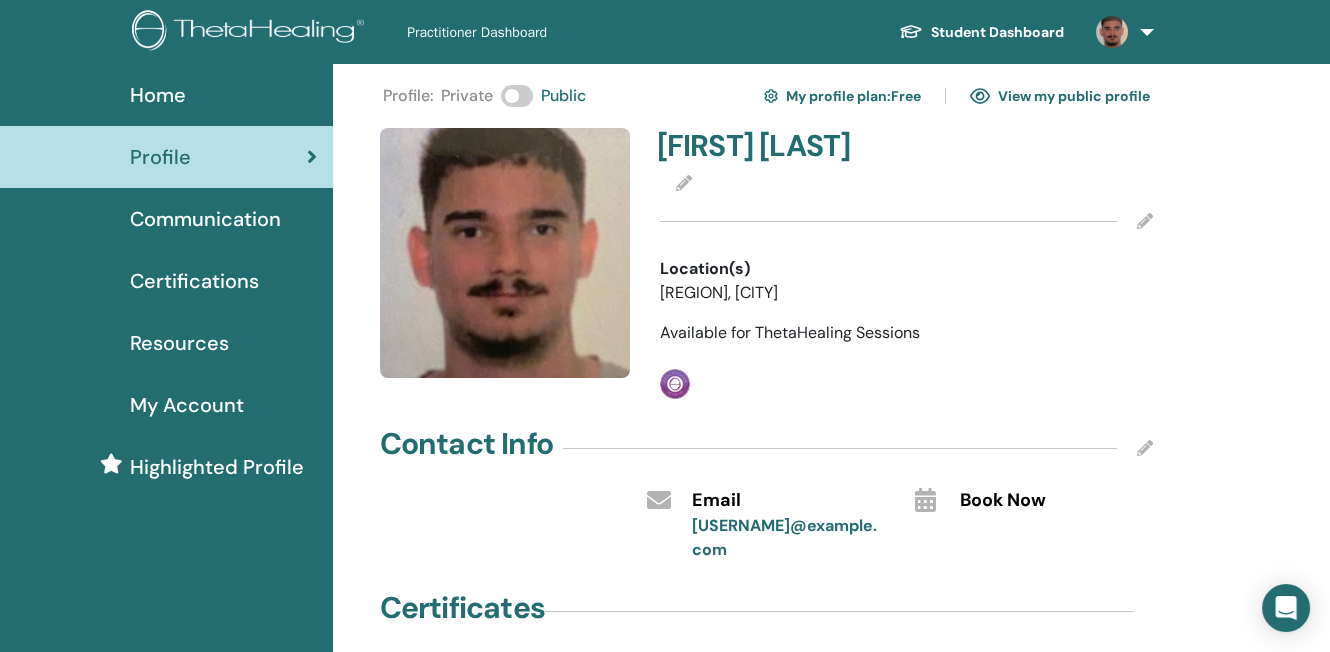 scroll, scrollTop: 0, scrollLeft: 0, axis: both 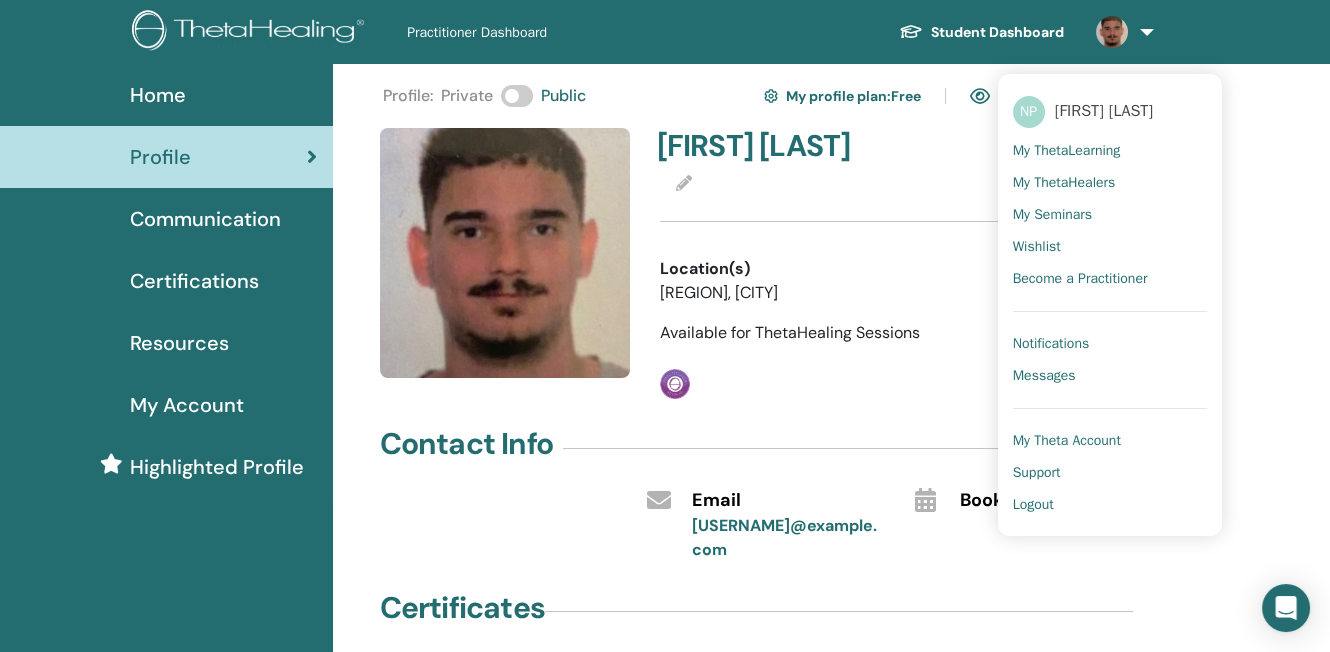 click on "Notifications" at bounding box center (1051, 344) 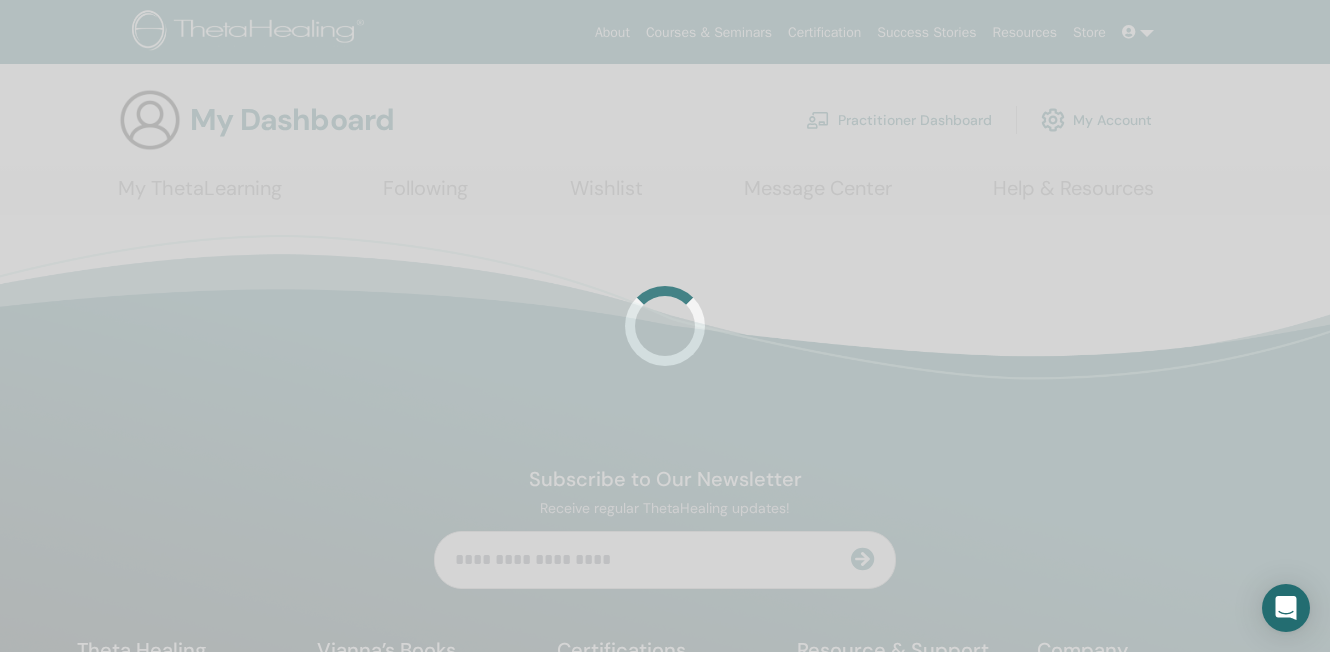 scroll, scrollTop: 0, scrollLeft: 0, axis: both 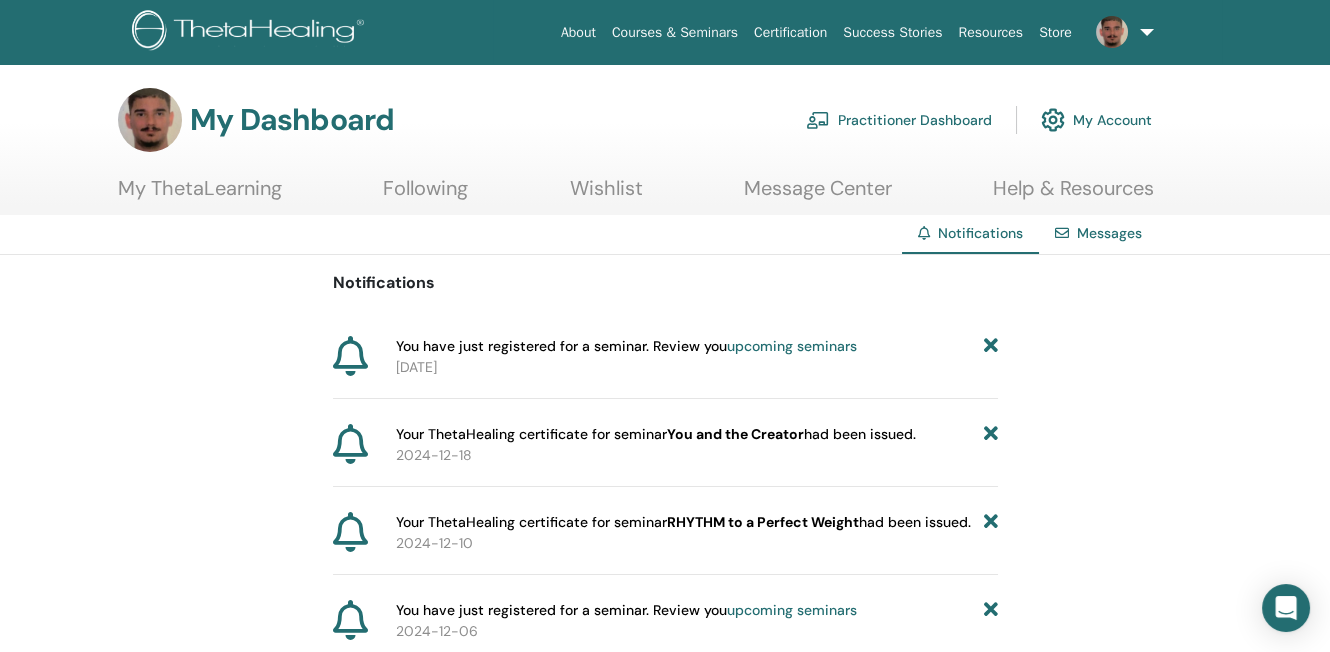 click on "Messages" at bounding box center (1109, 233) 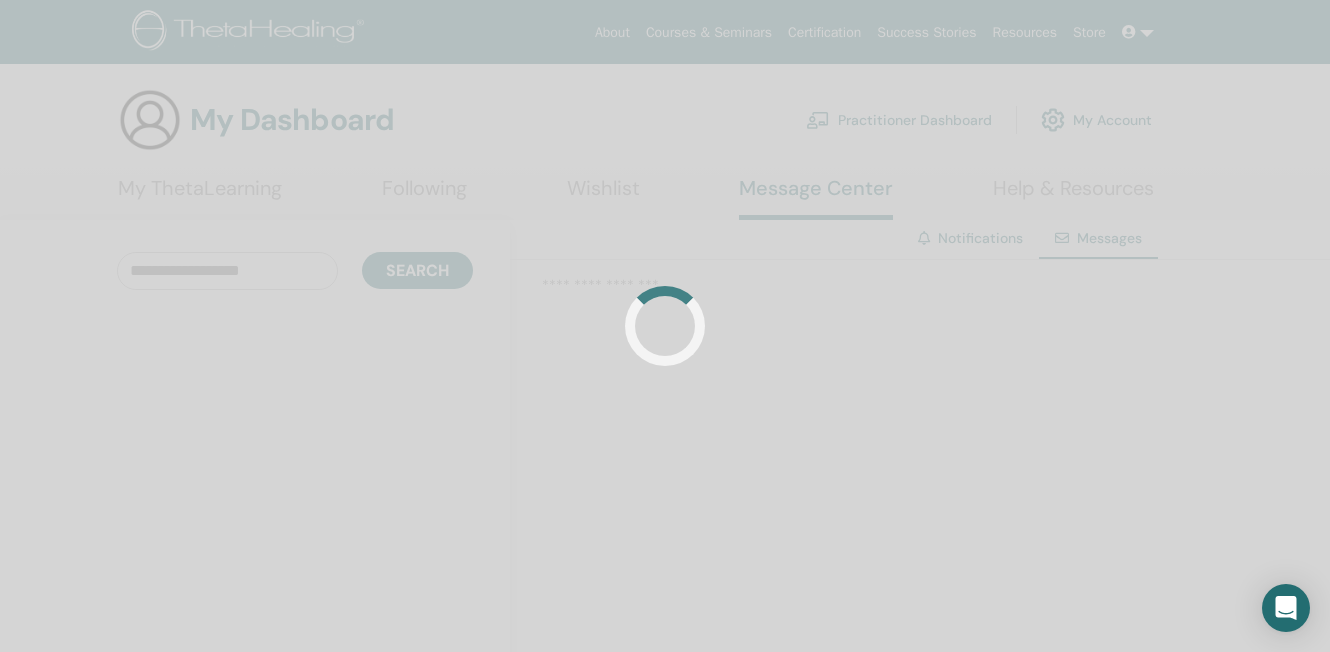 scroll, scrollTop: 0, scrollLeft: 0, axis: both 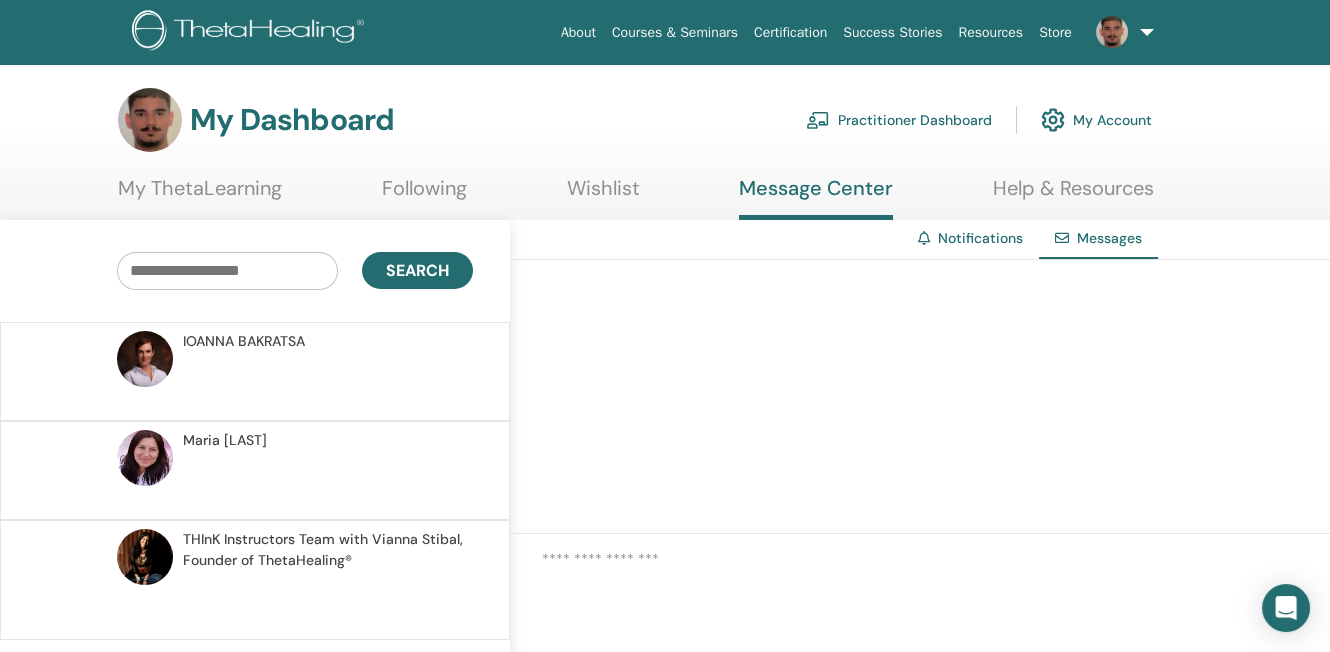 click at bounding box center [328, 382] 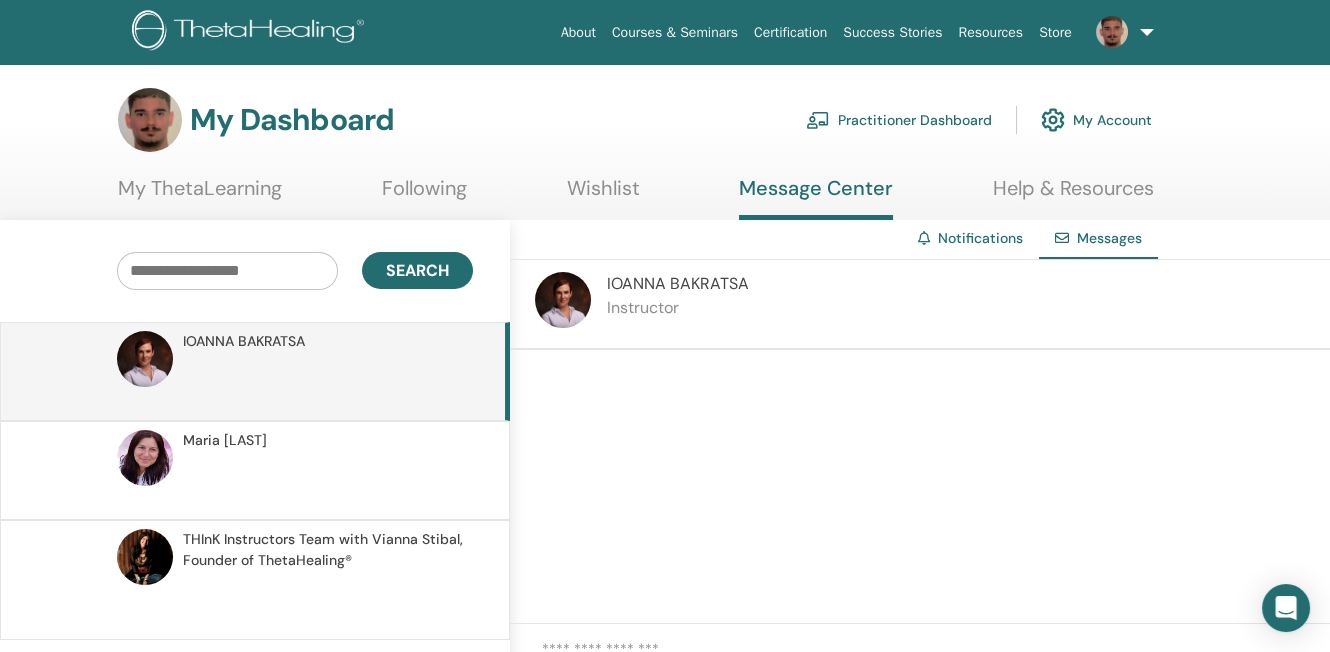 click at bounding box center (328, 481) 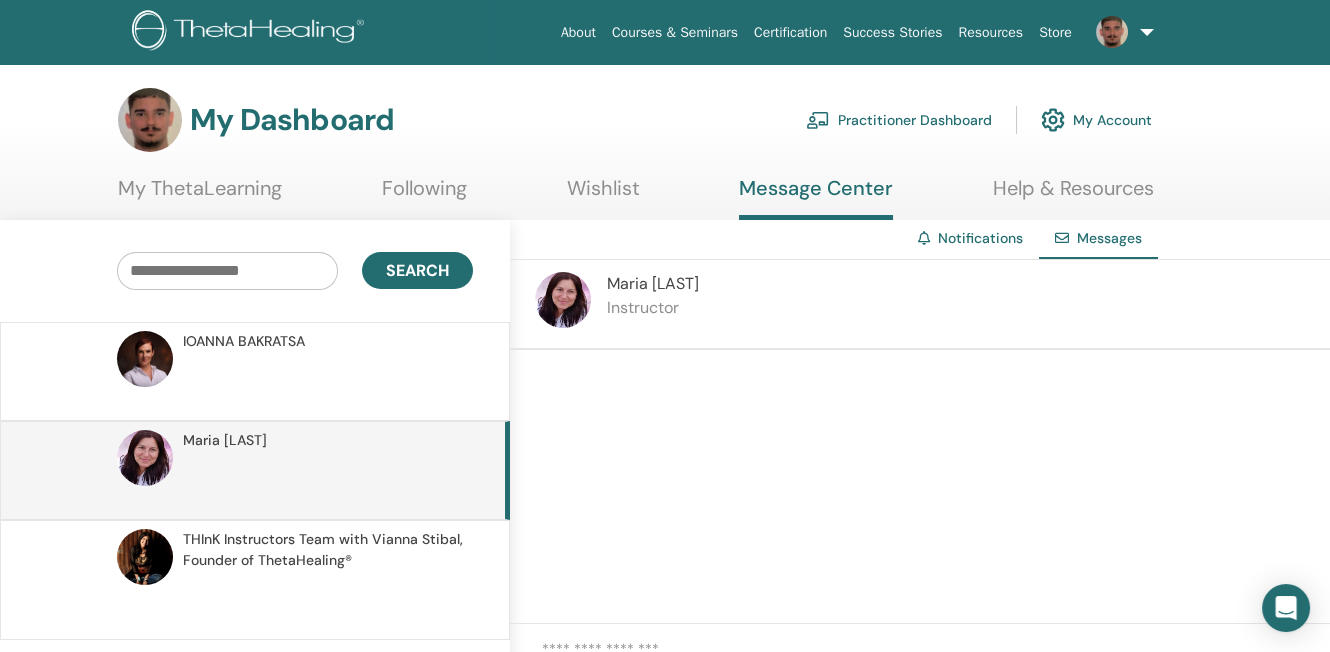 click on "THInK Instructors Team with Vianna Stibal,   Founder of ThetaHealing®" at bounding box center [325, 550] 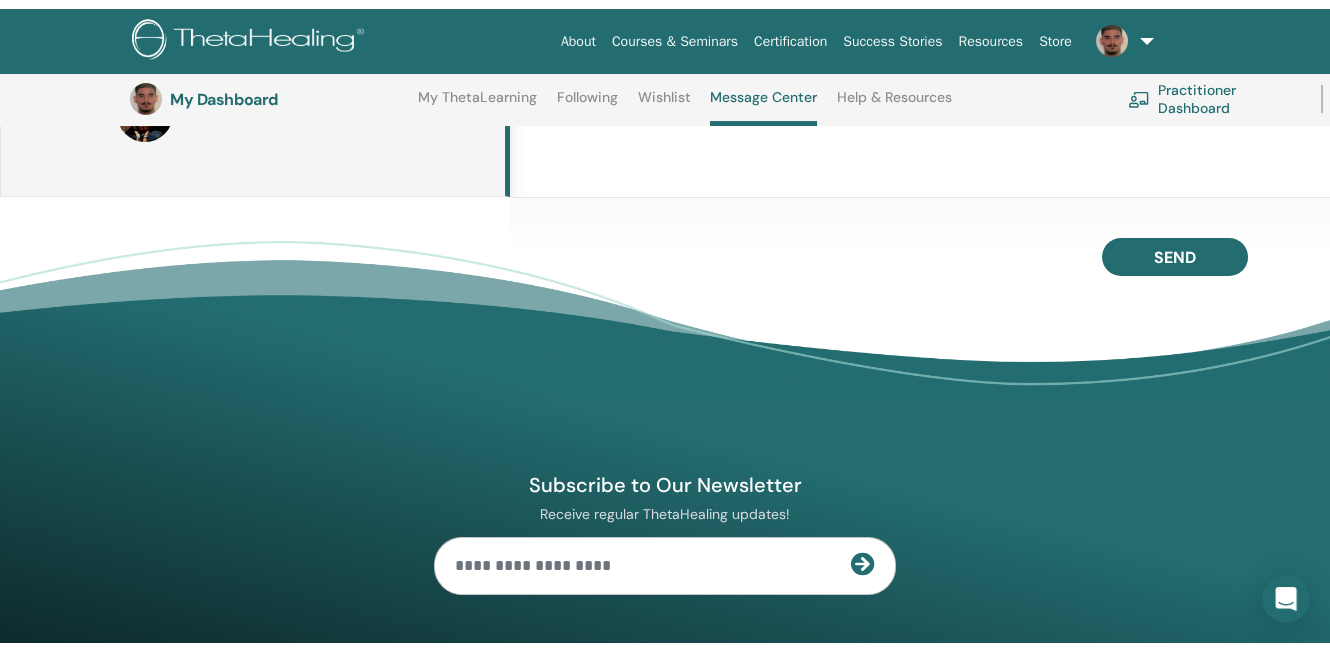 scroll, scrollTop: 0, scrollLeft: 0, axis: both 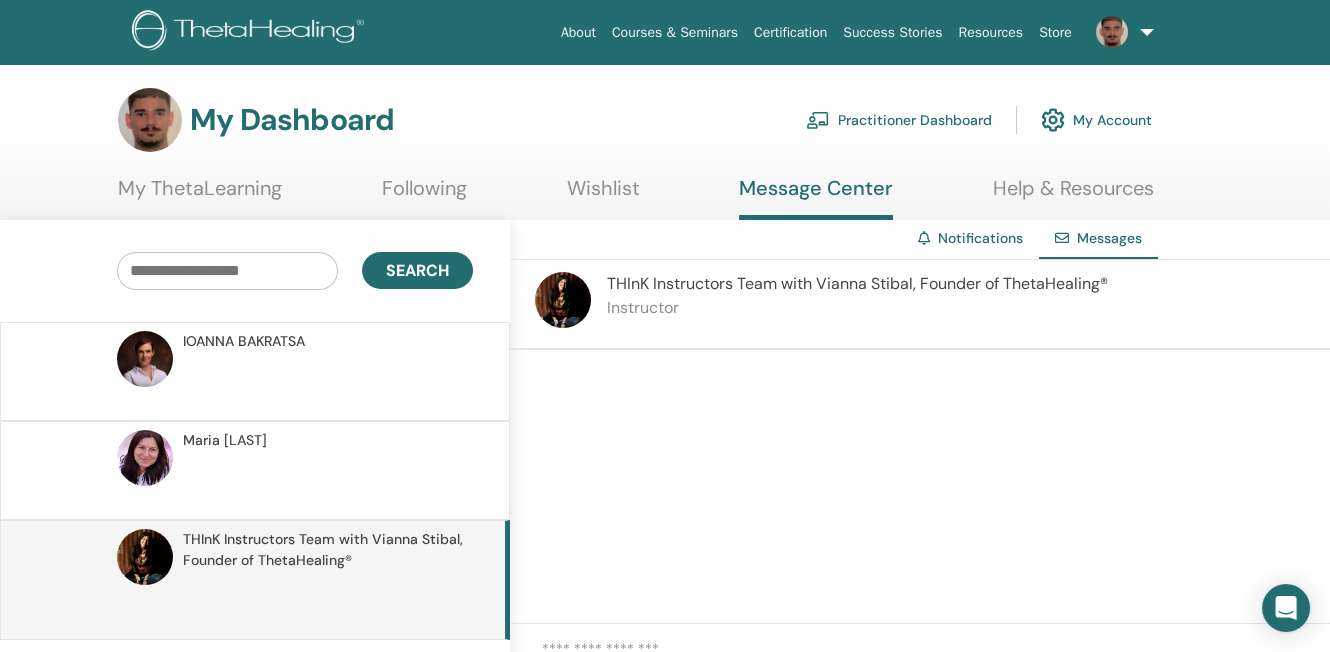 click on "Help & Resources" at bounding box center [1073, 195] 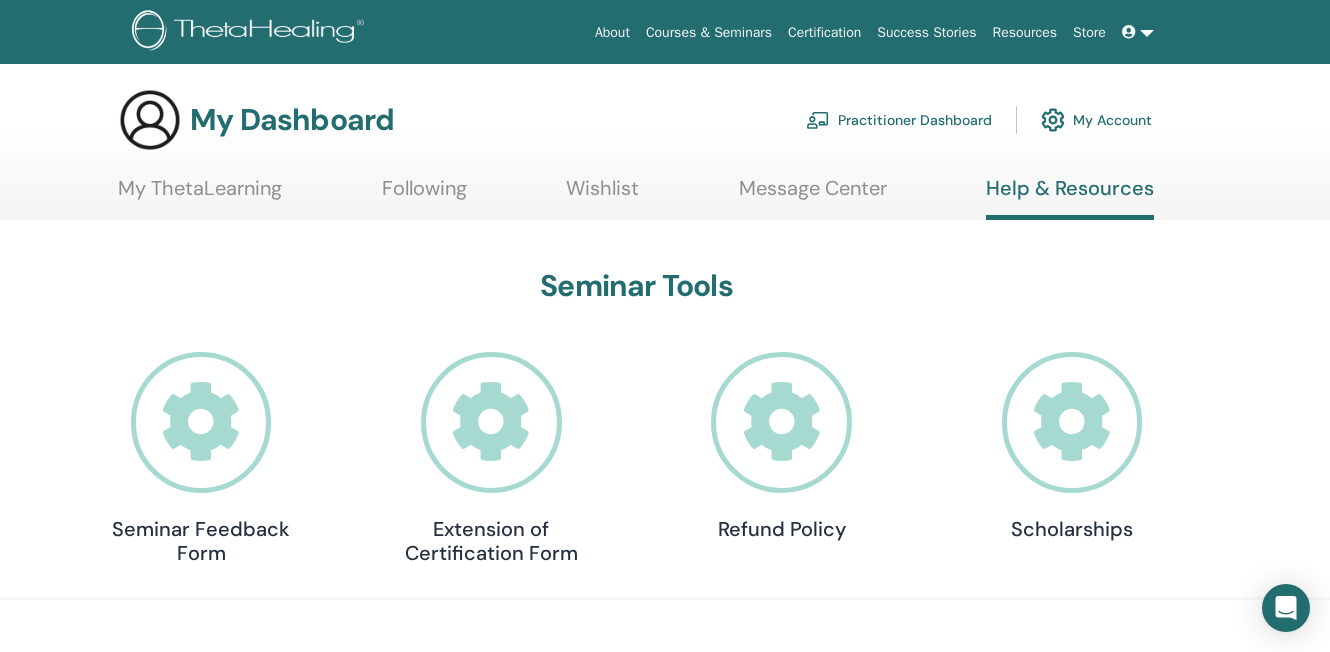 scroll, scrollTop: 0, scrollLeft: 0, axis: both 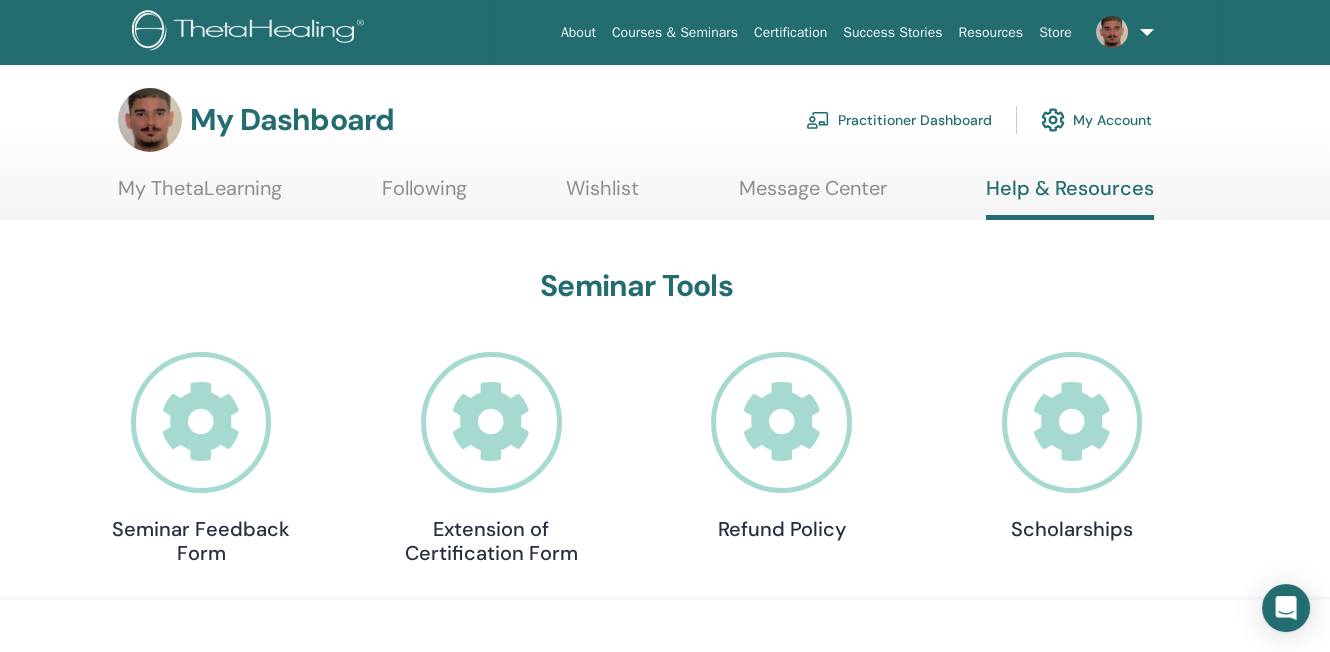 click at bounding box center [1121, 32] 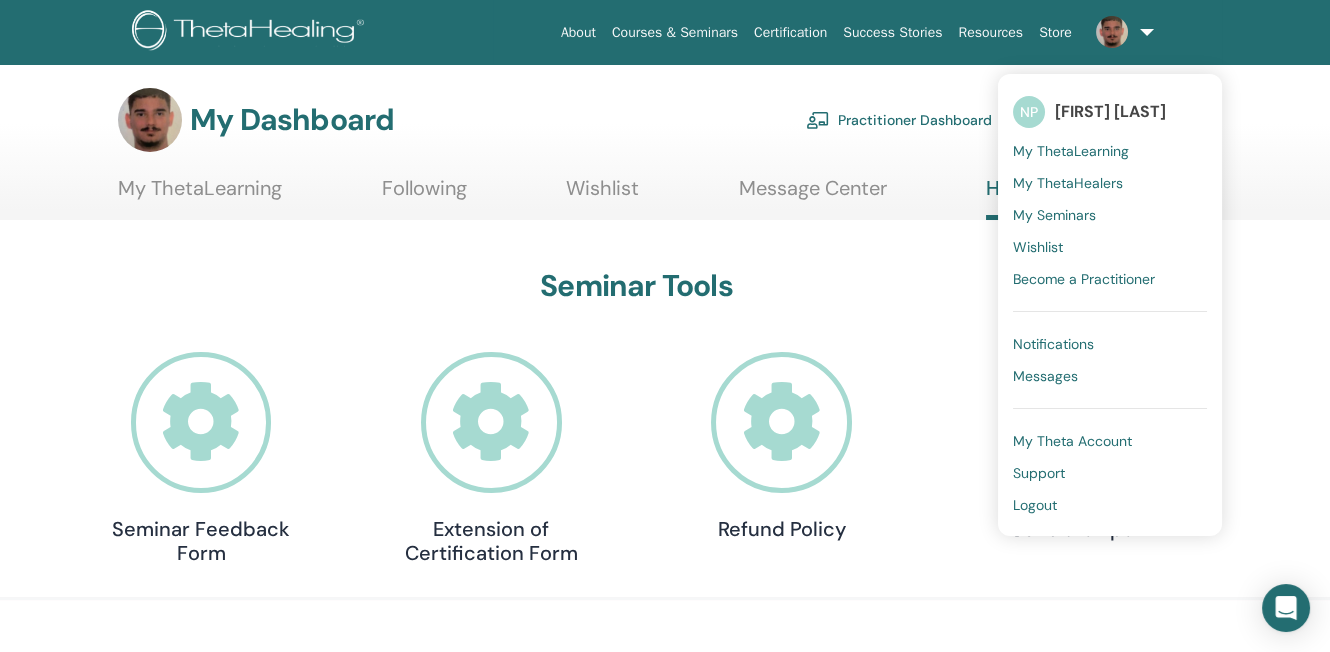 click on "My ThetaLearning" at bounding box center [1071, 151] 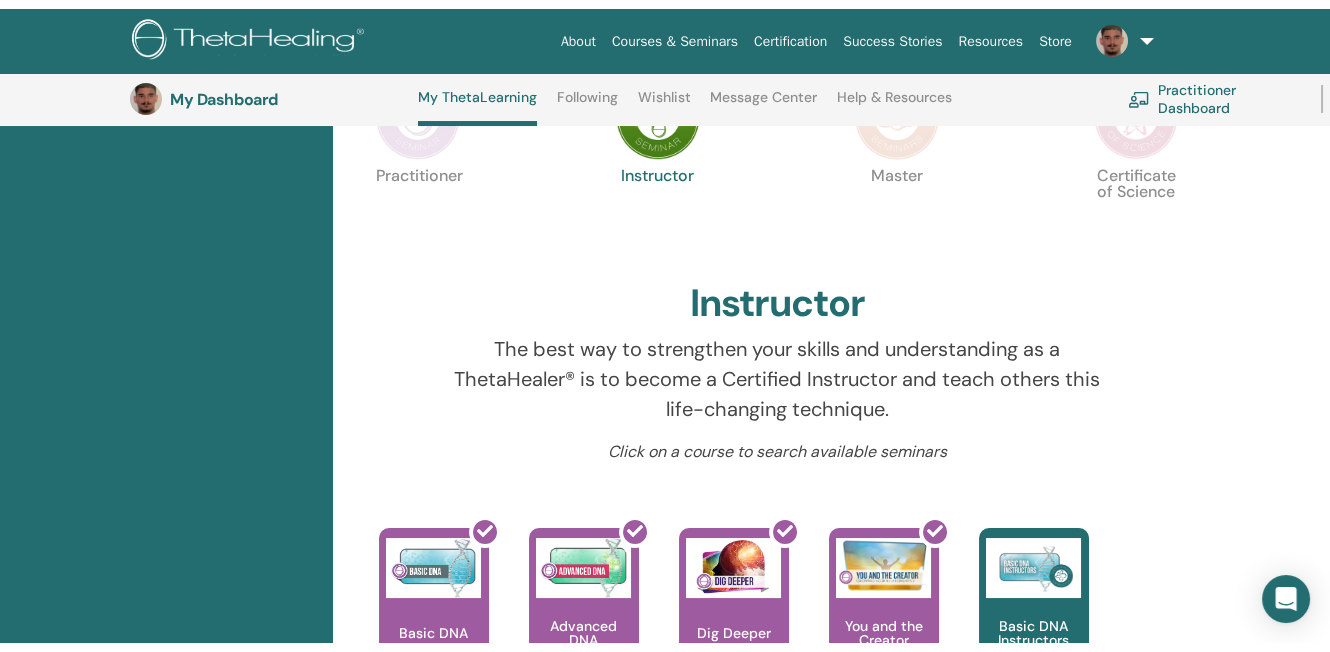 scroll, scrollTop: 0, scrollLeft: 0, axis: both 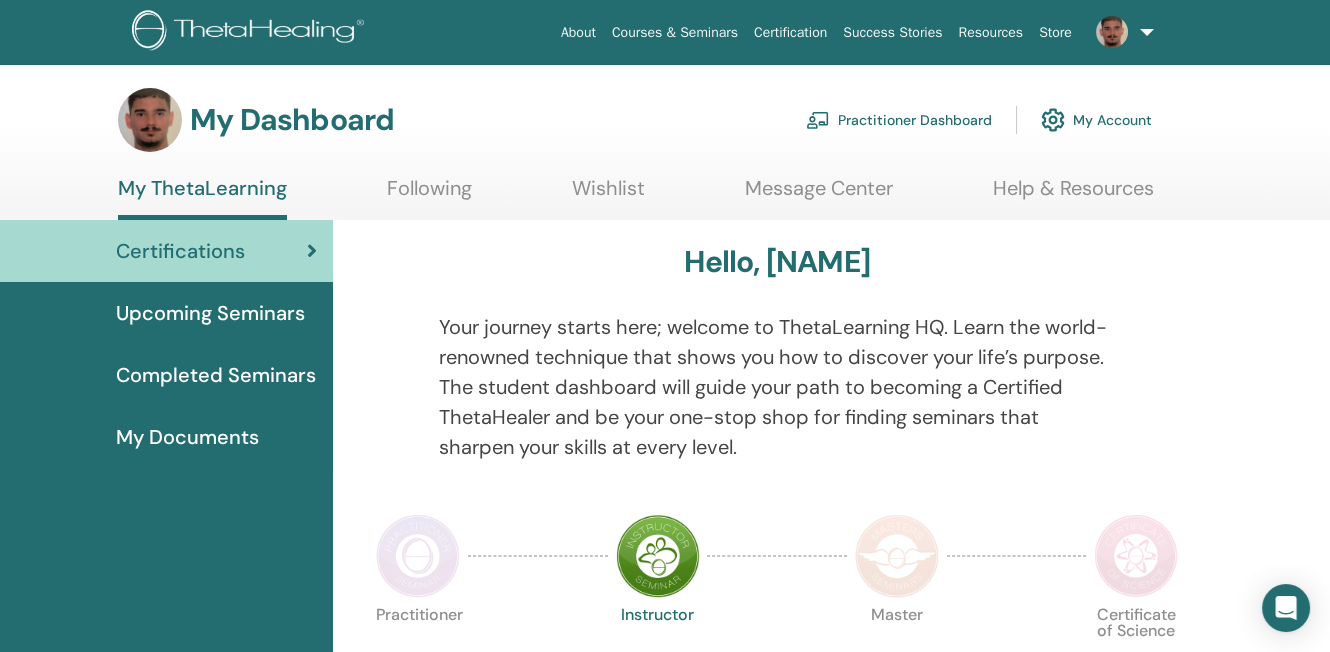 click on "Resources" at bounding box center (991, 32) 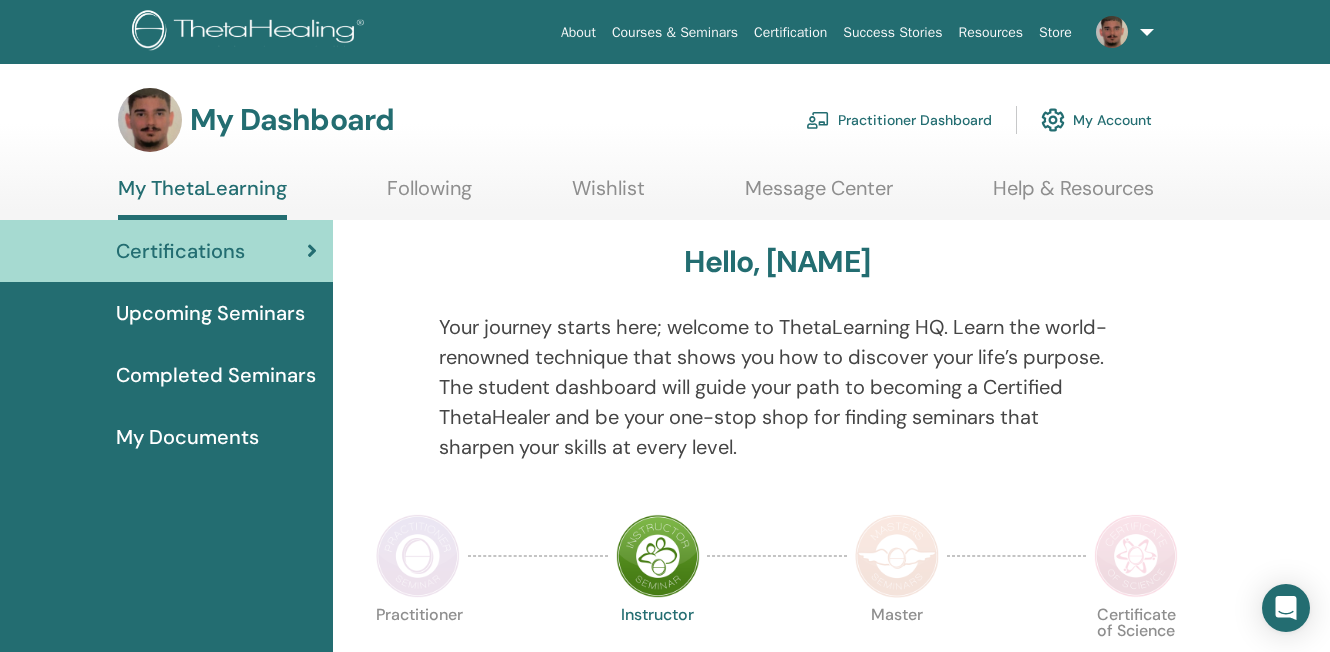 scroll, scrollTop: 0, scrollLeft: 0, axis: both 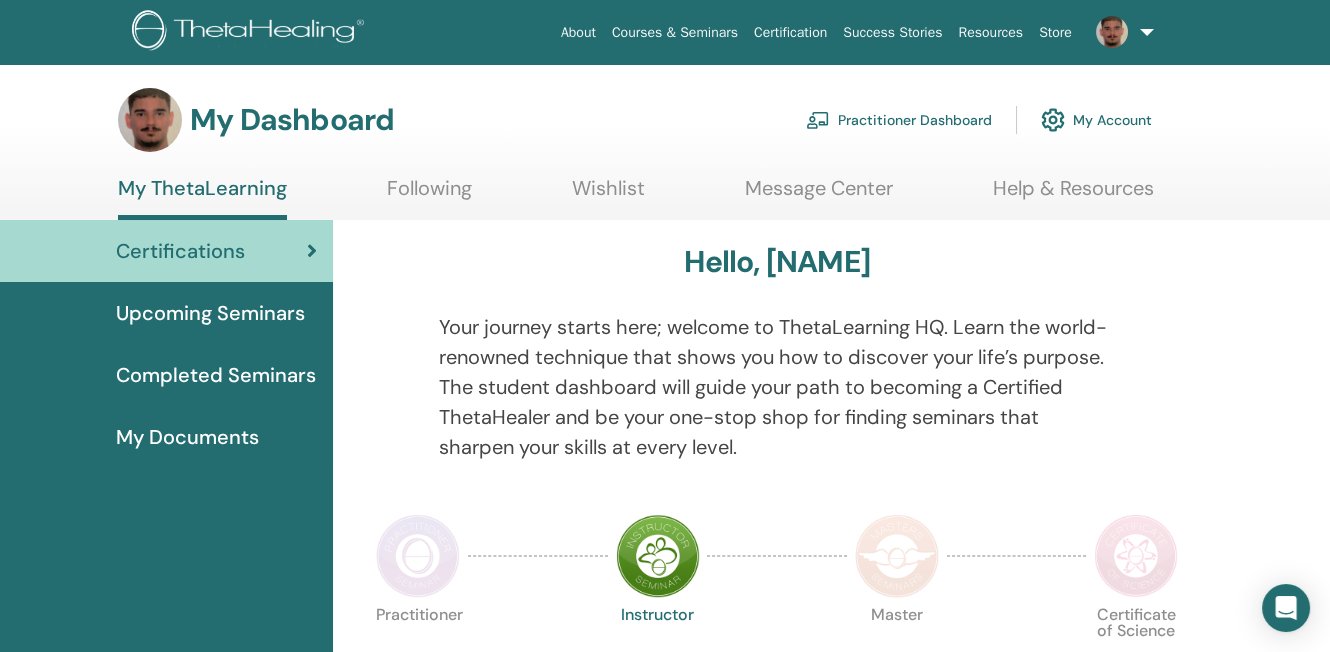 click on "Store" at bounding box center [1055, 32] 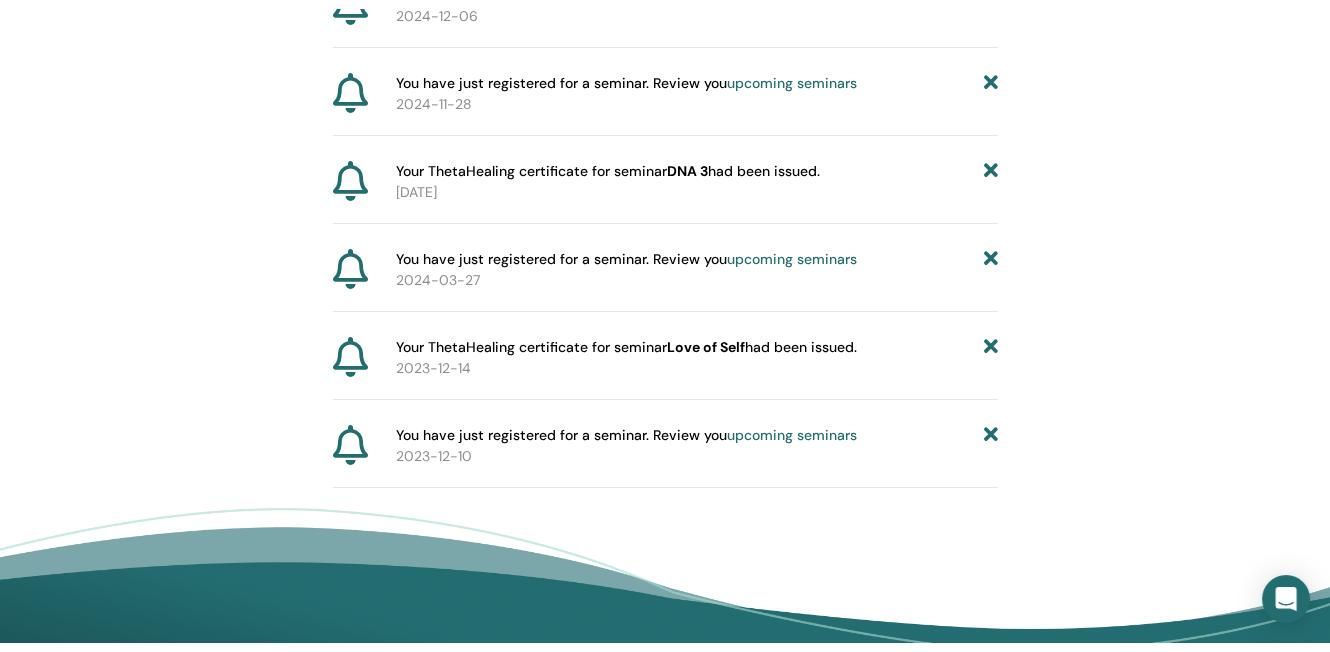 scroll, scrollTop: 0, scrollLeft: 0, axis: both 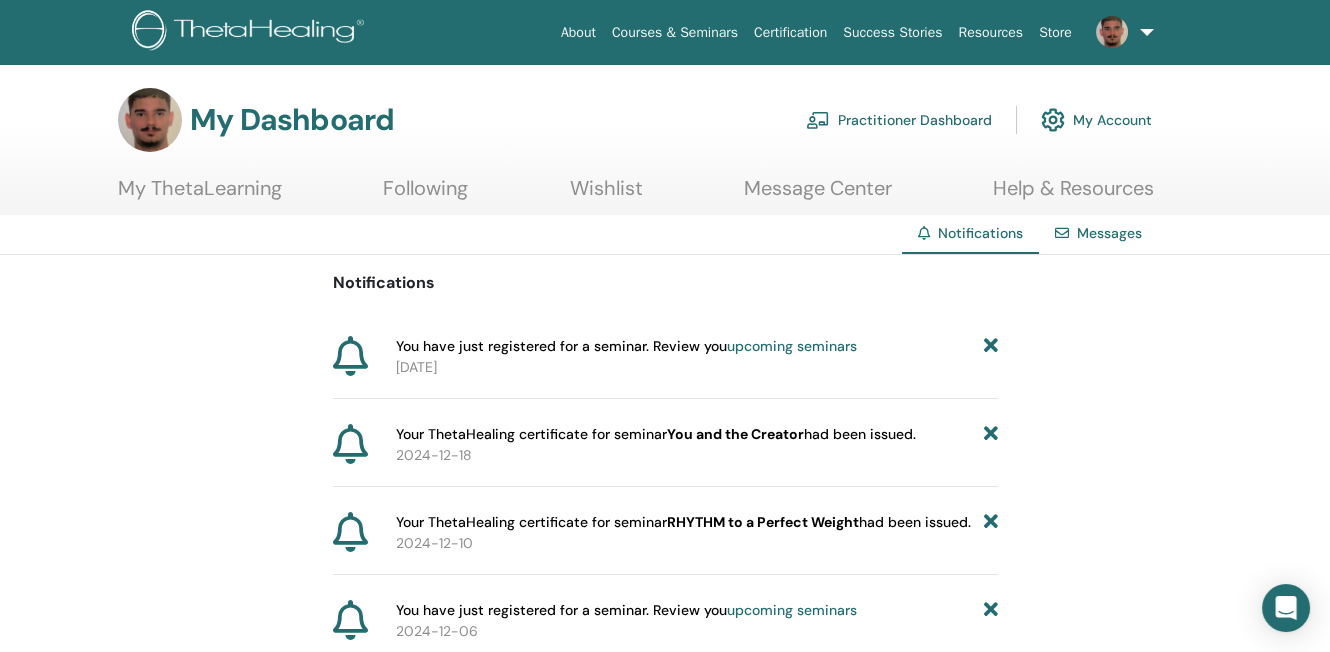 click on "Following" at bounding box center (425, 195) 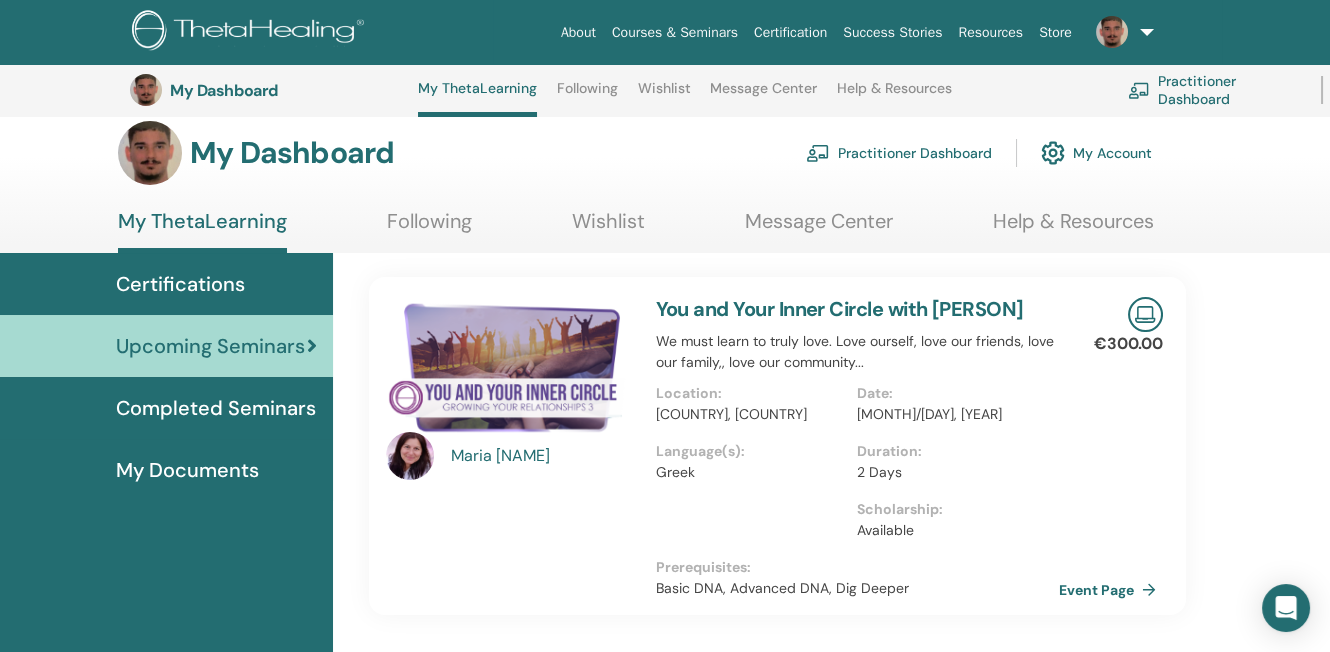 scroll, scrollTop: 0, scrollLeft: 0, axis: both 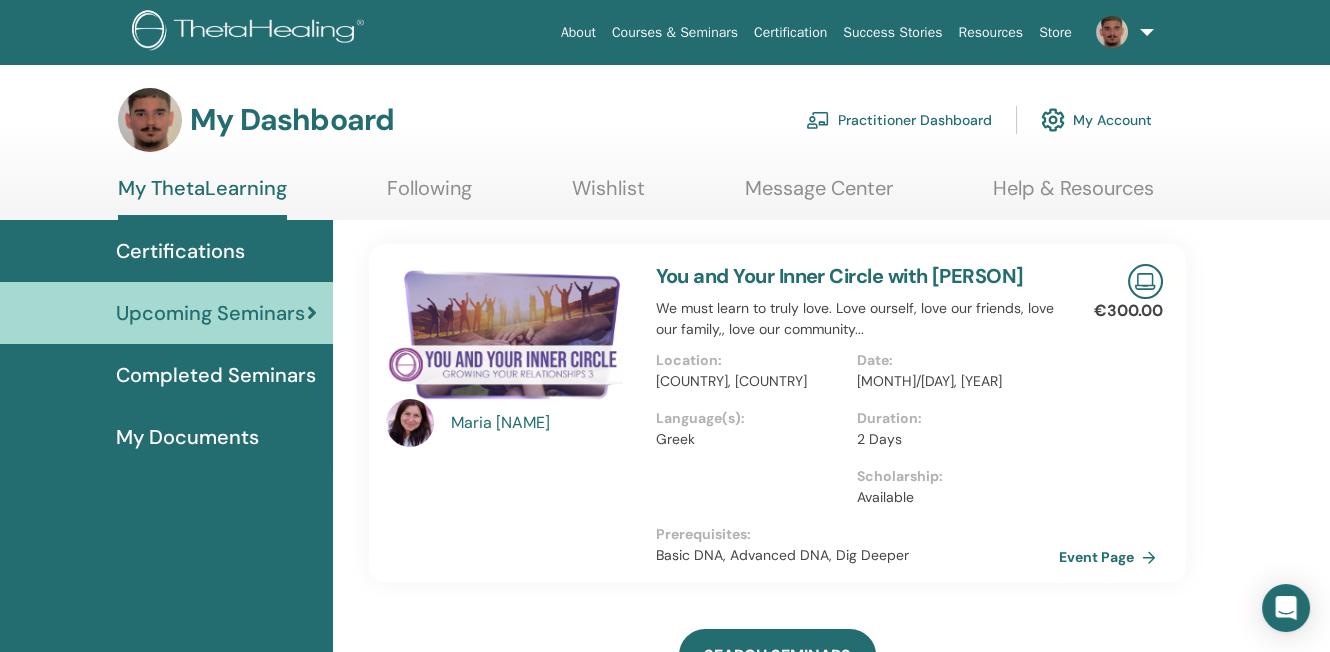 click on "Practitioner Dashboard" at bounding box center [899, 120] 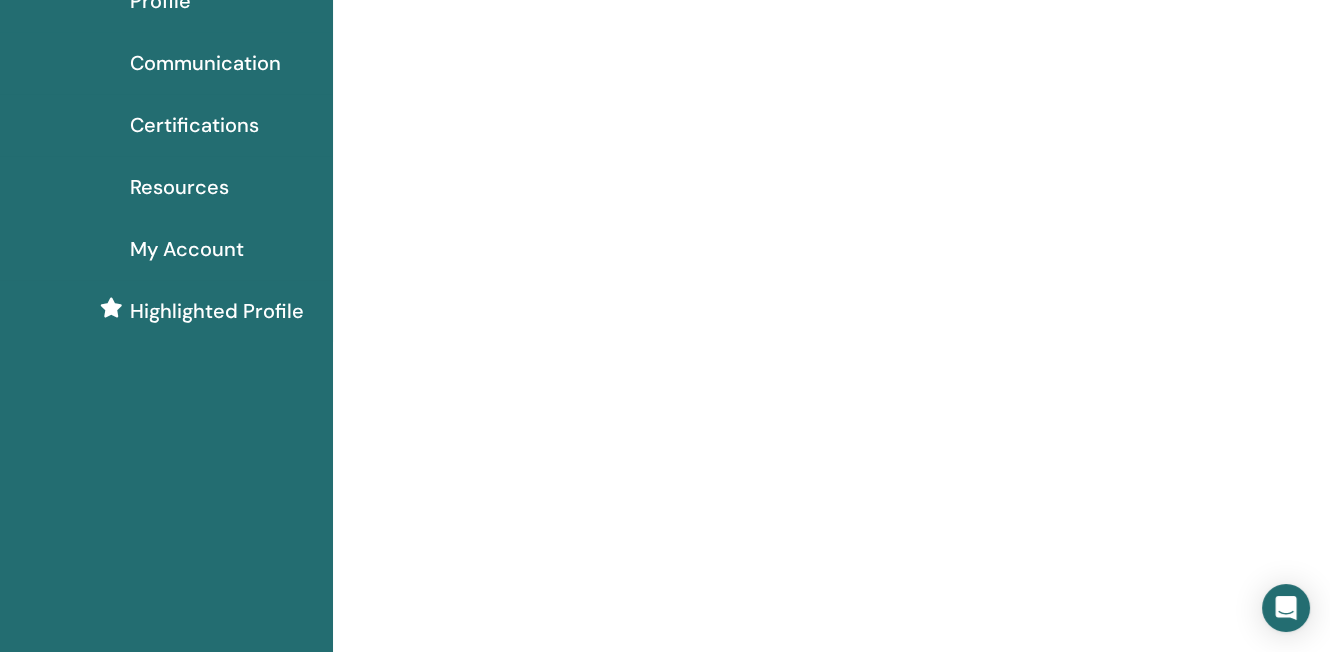 scroll, scrollTop: 0, scrollLeft: 0, axis: both 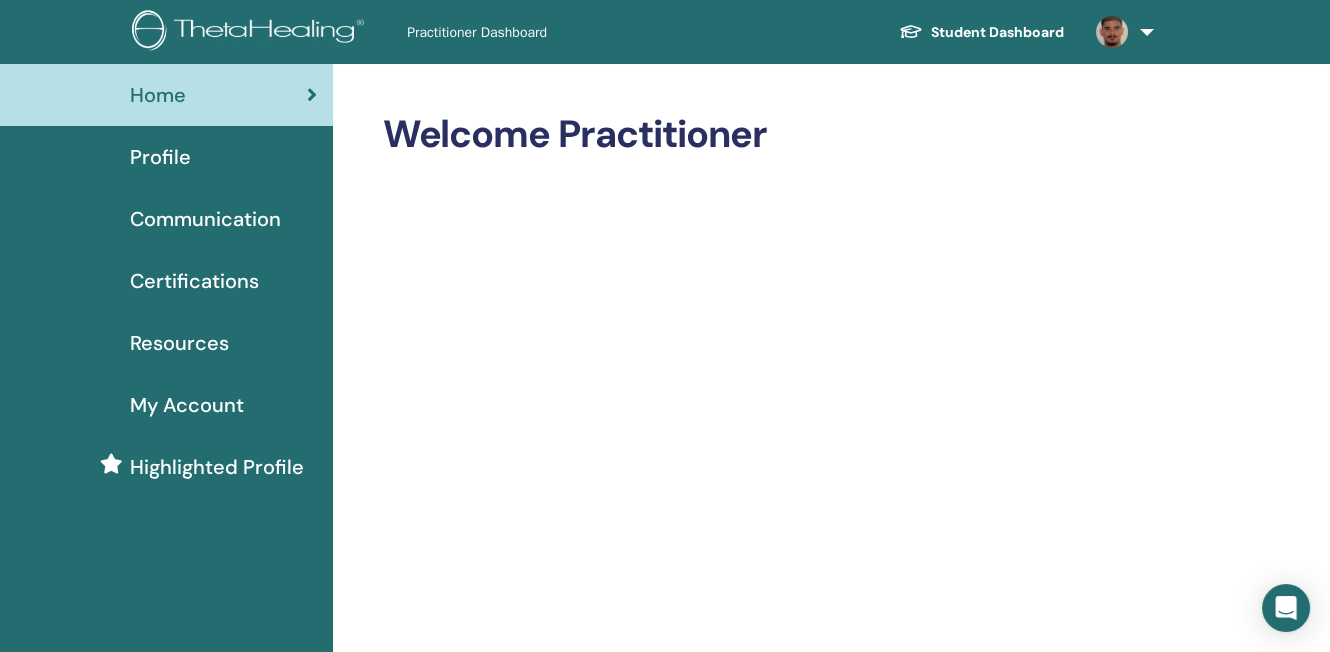 click at bounding box center [251, 32] 